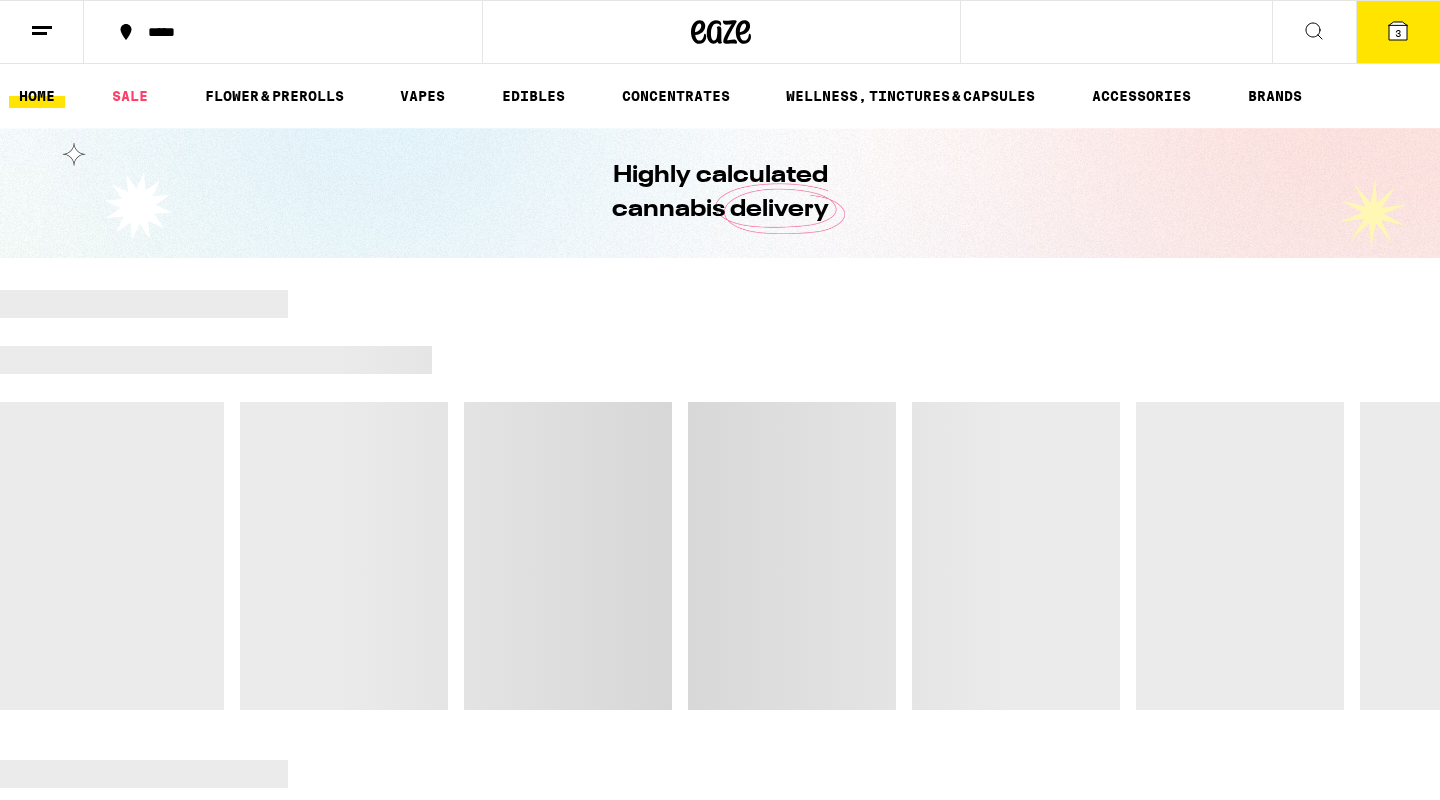 scroll, scrollTop: 0, scrollLeft: 0, axis: both 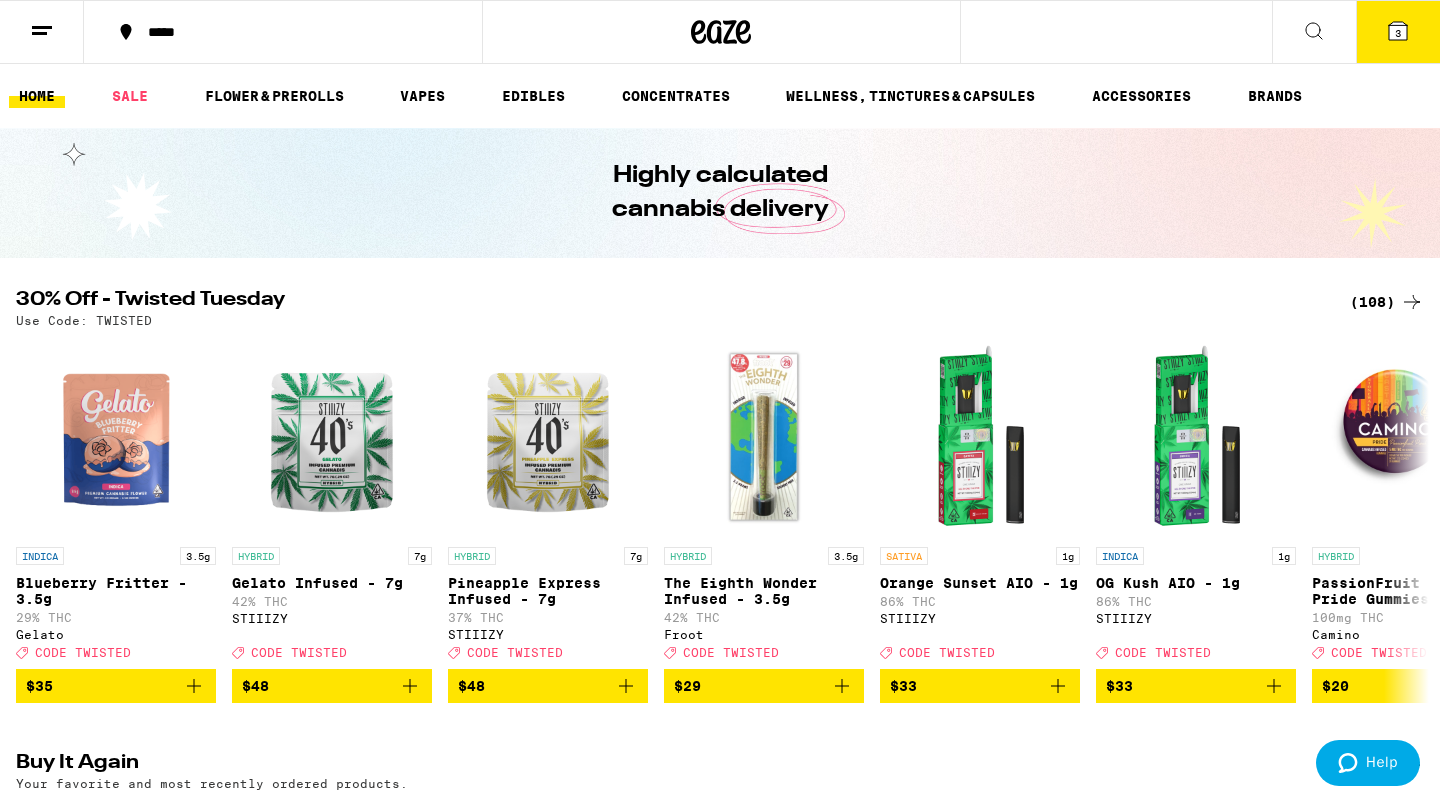 click 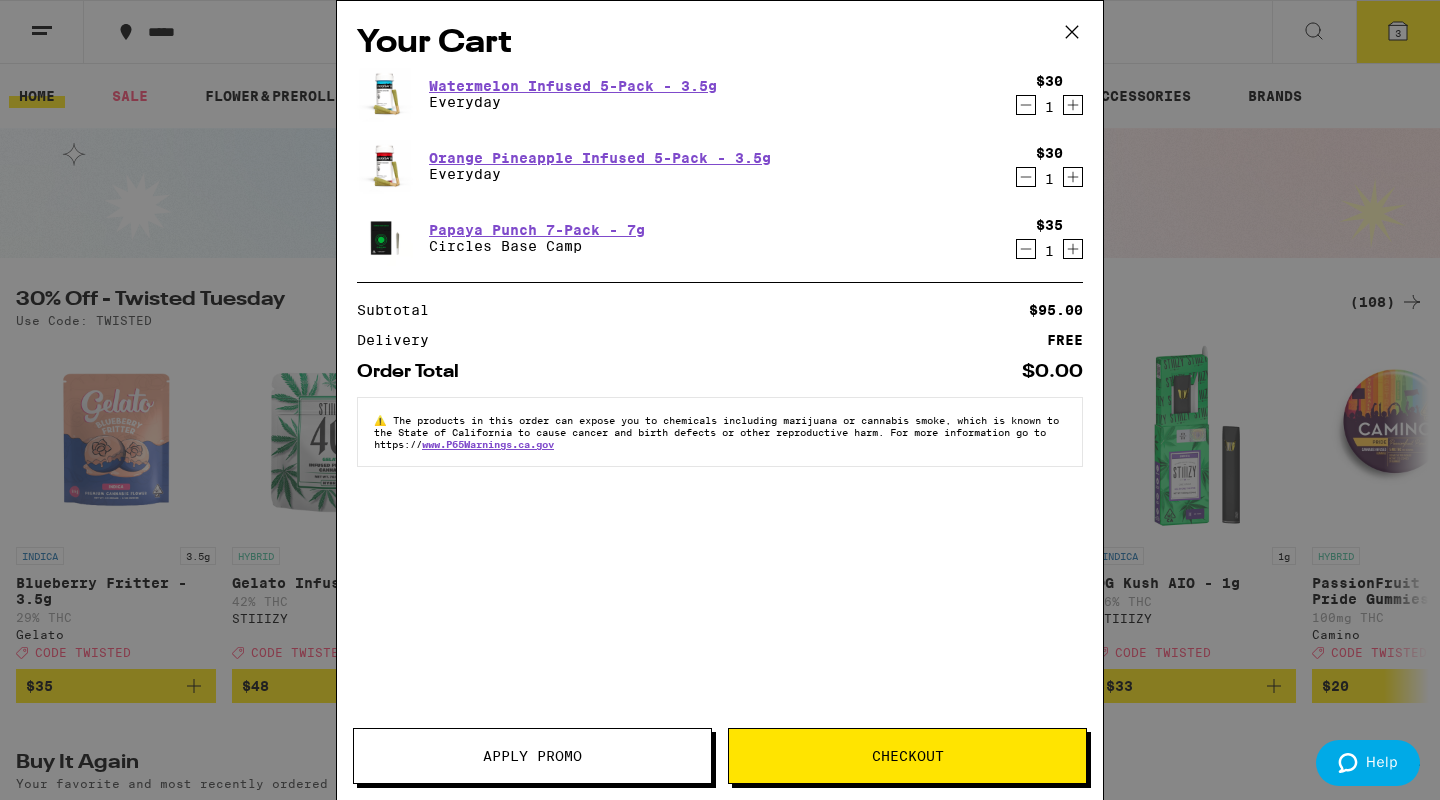 click 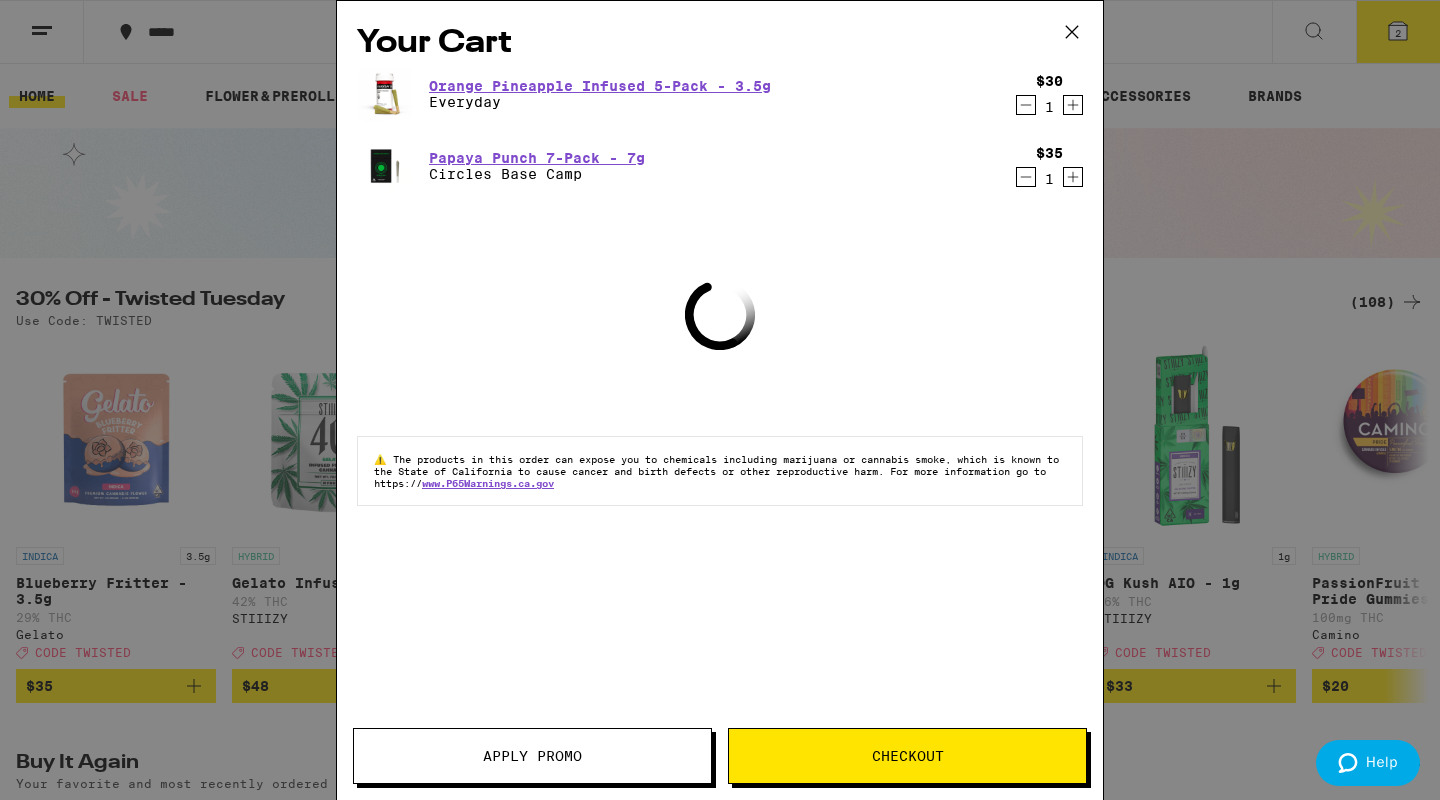 click 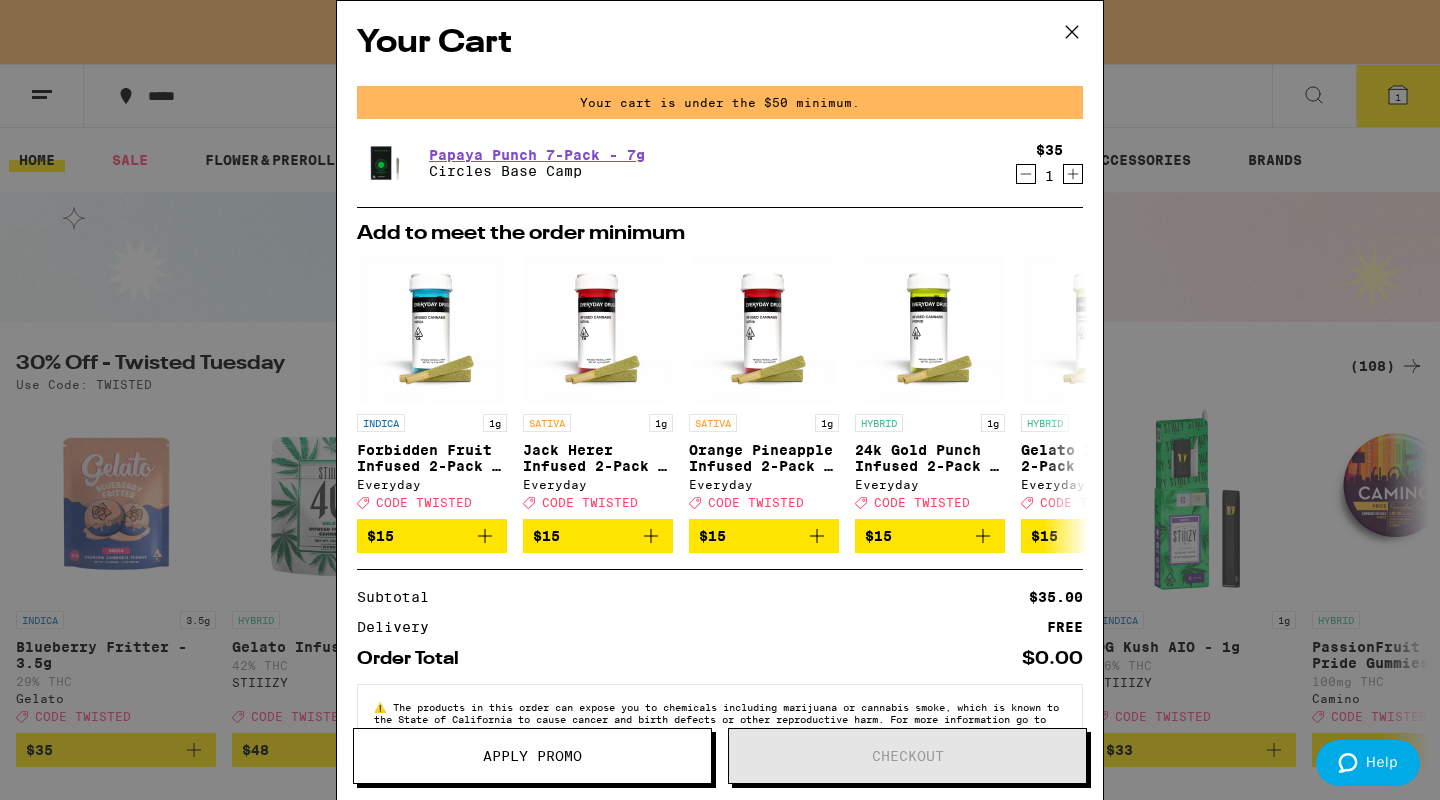 click 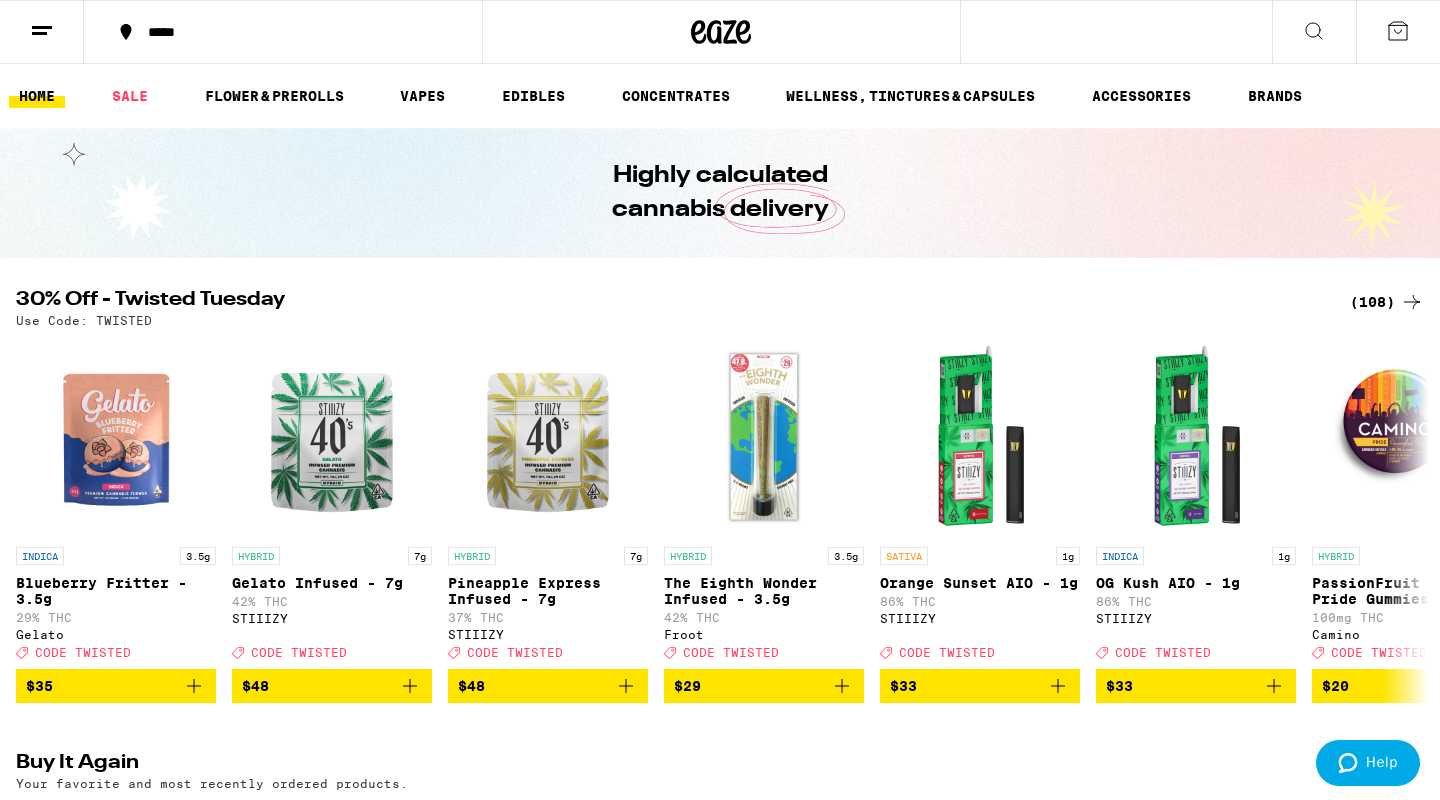 scroll, scrollTop: 0, scrollLeft: 0, axis: both 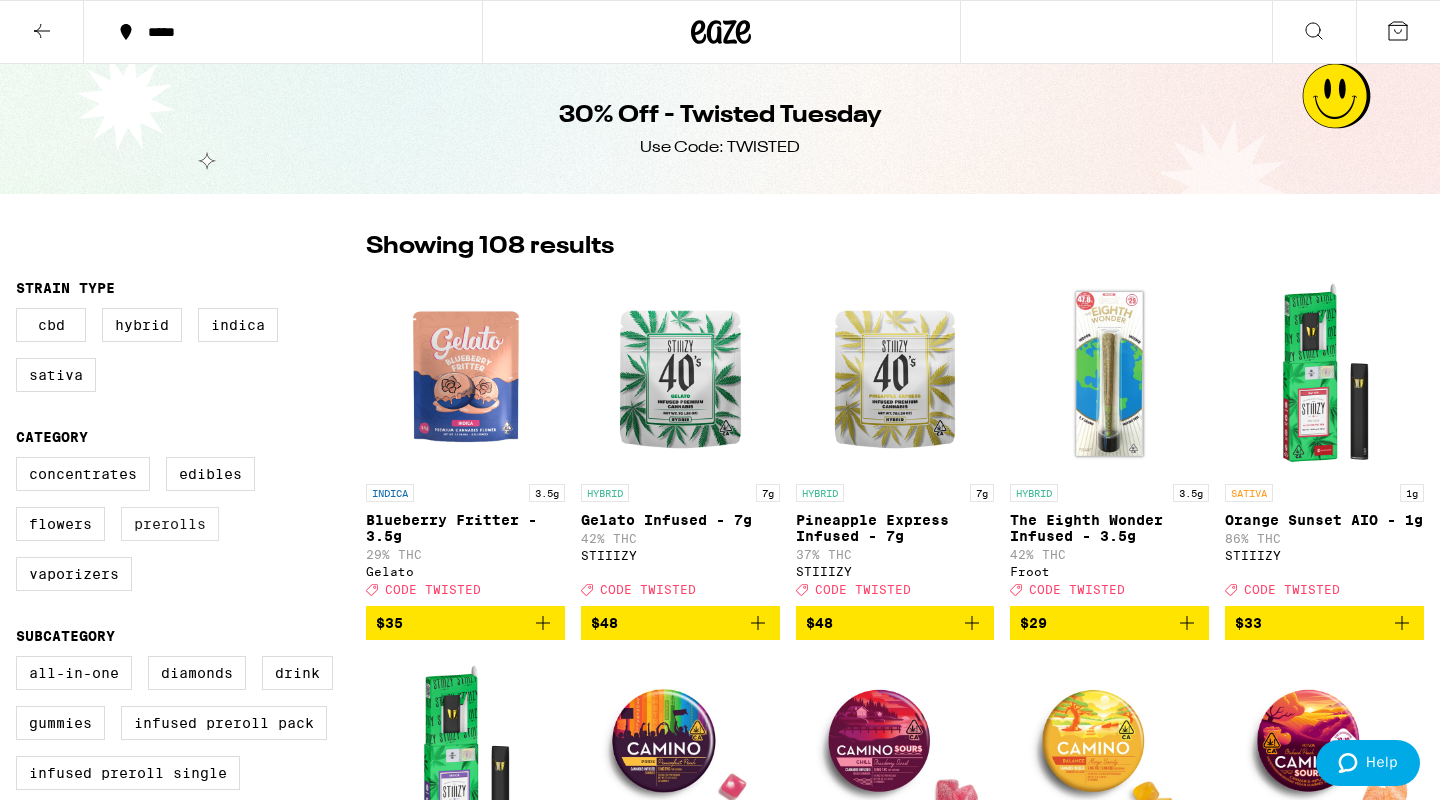 click on "Prerolls" at bounding box center [170, 524] 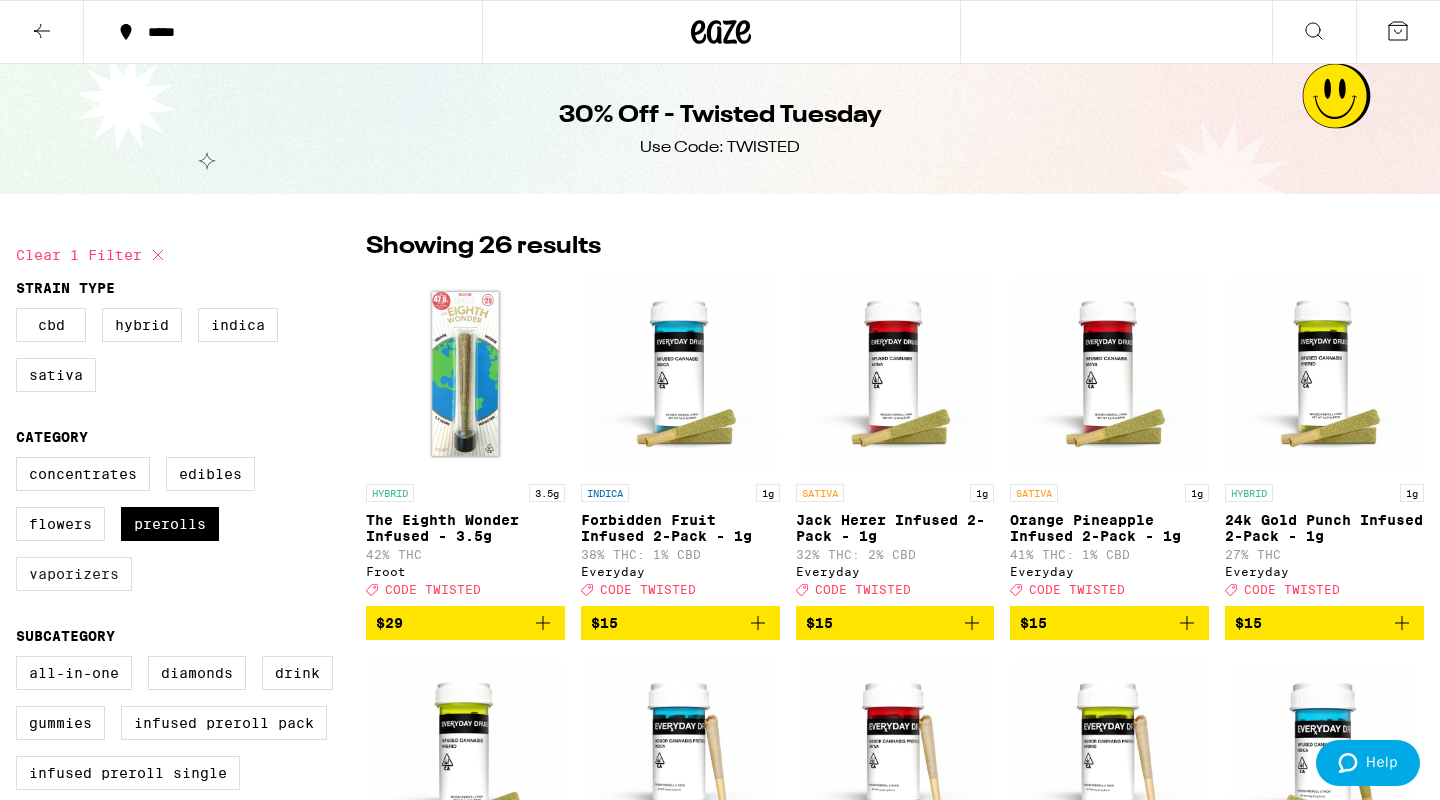 click on "Vaporizers" at bounding box center (74, 574) 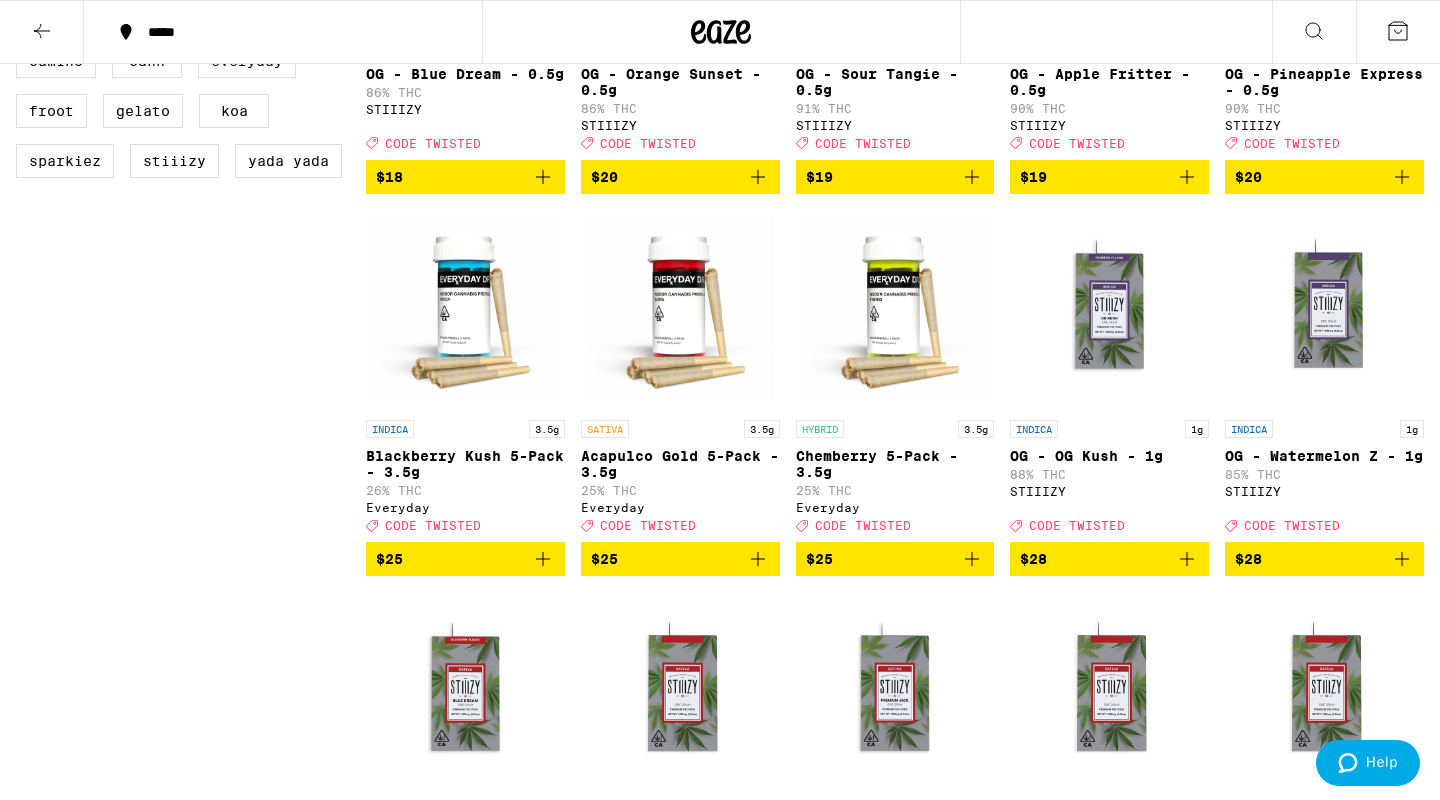scroll, scrollTop: 1212, scrollLeft: 0, axis: vertical 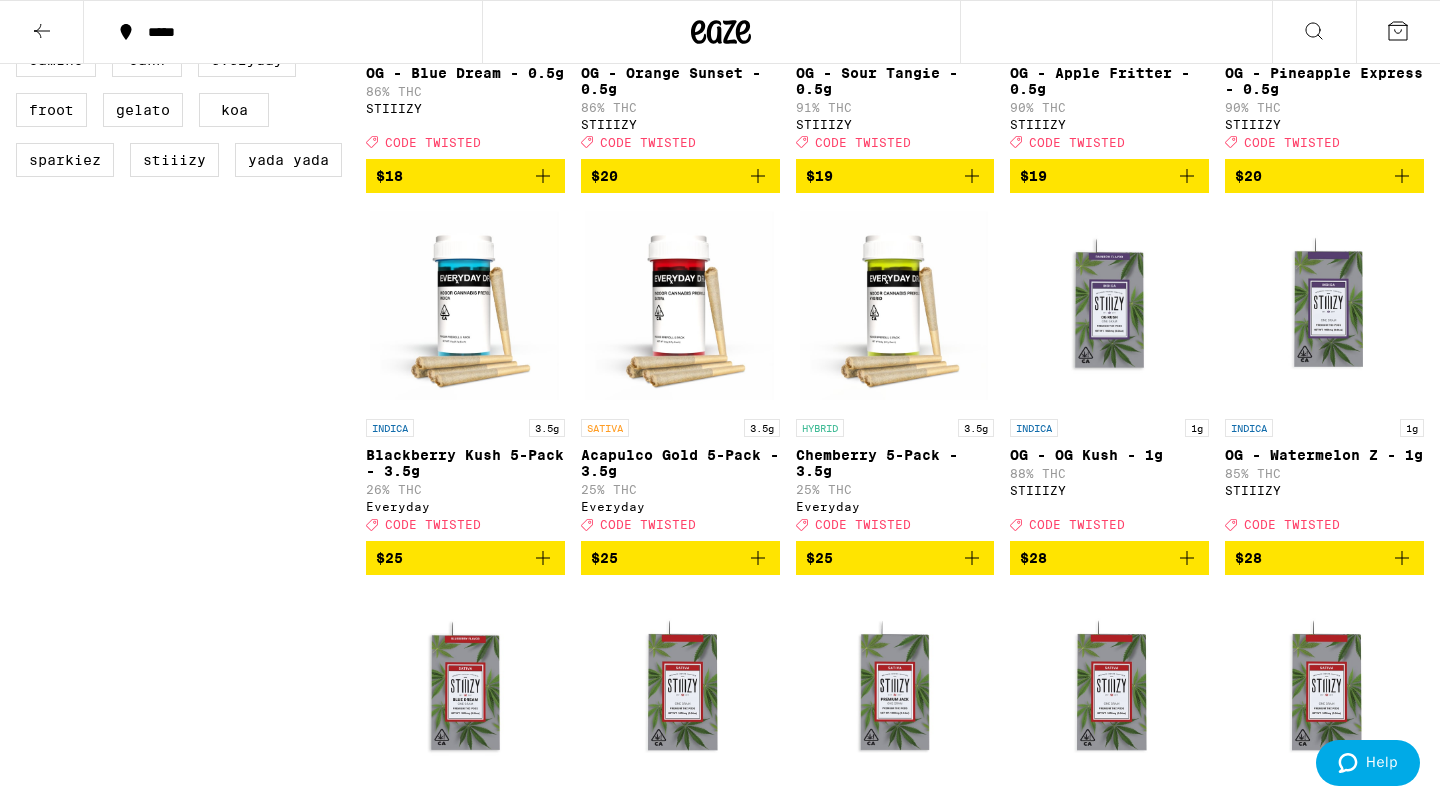 click 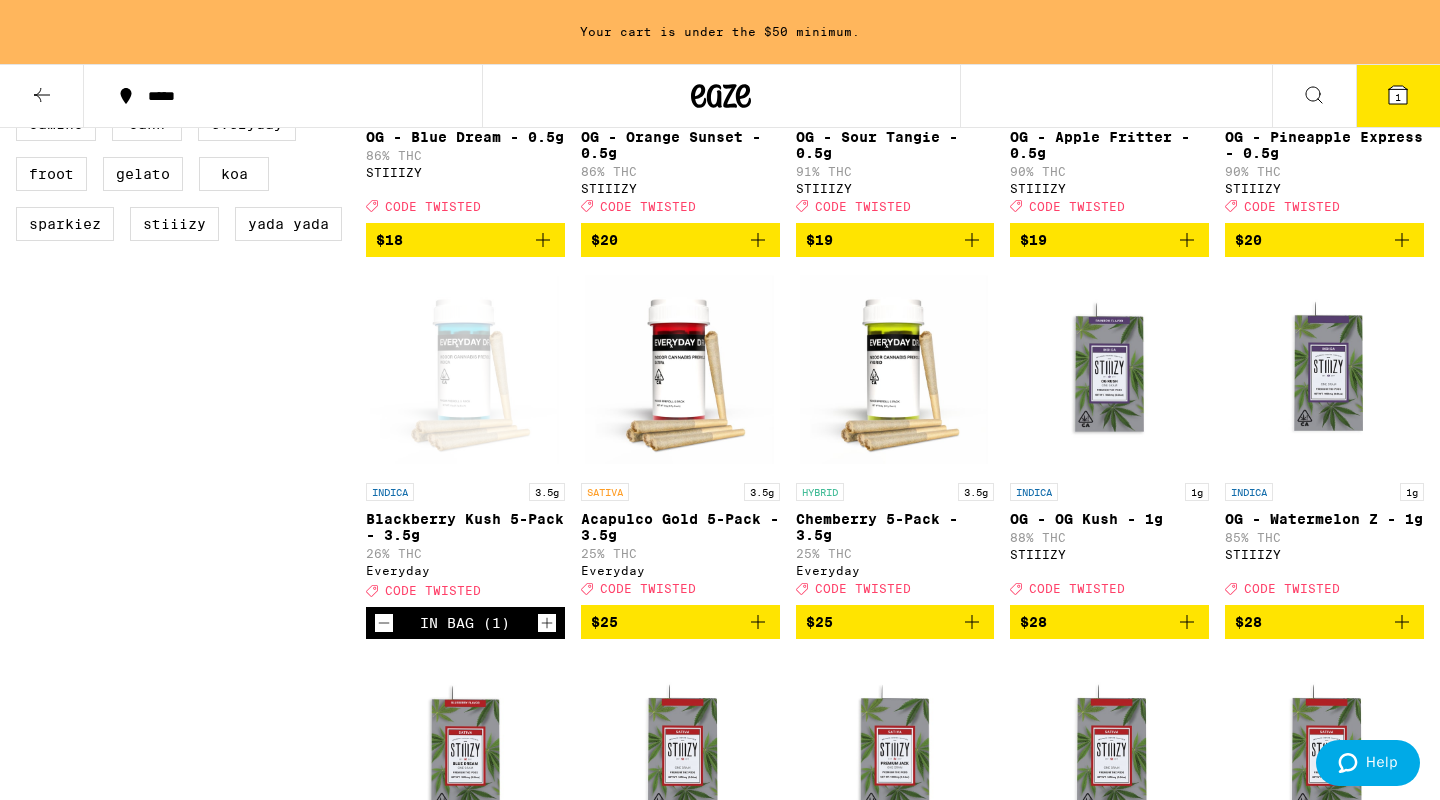click 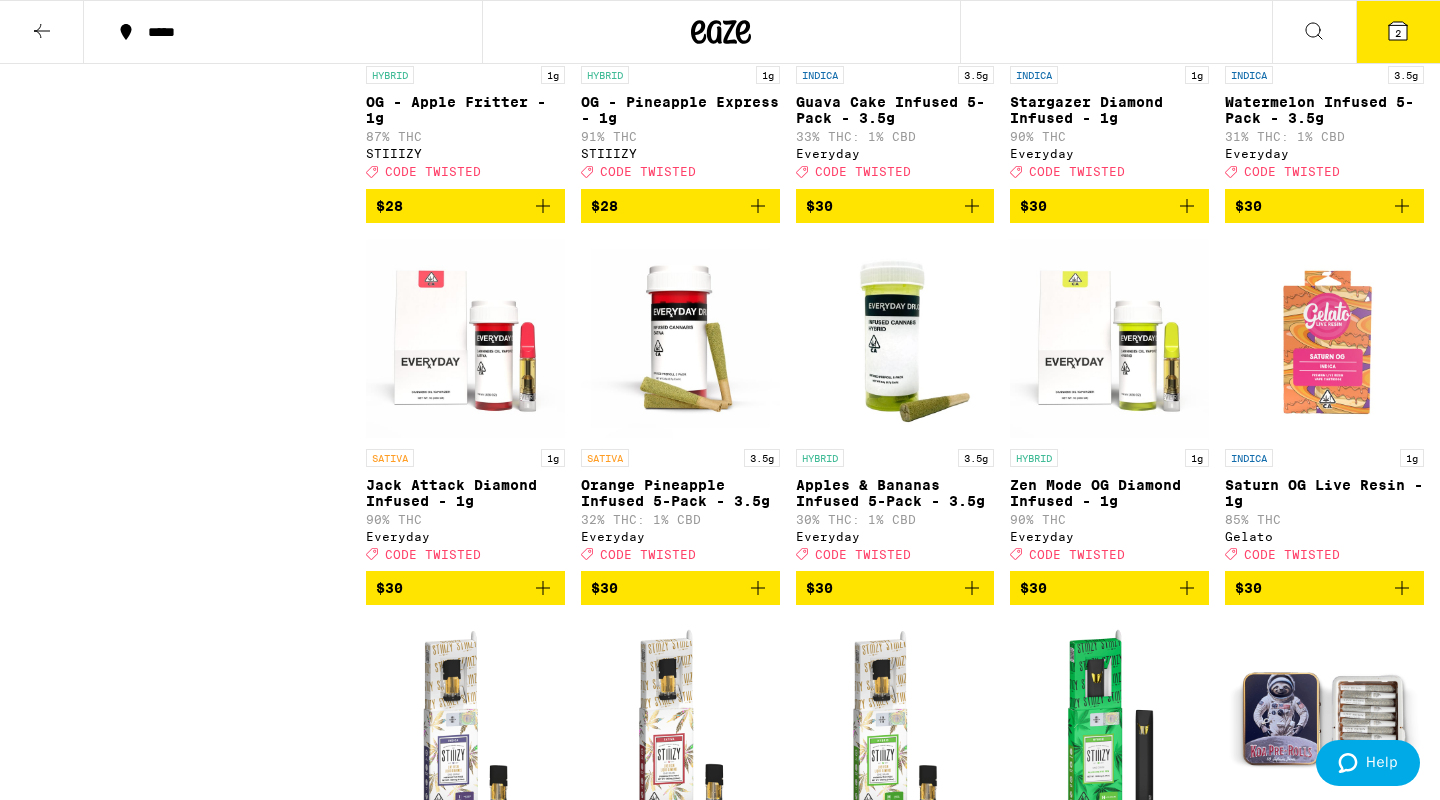scroll, scrollTop: 2330, scrollLeft: 0, axis: vertical 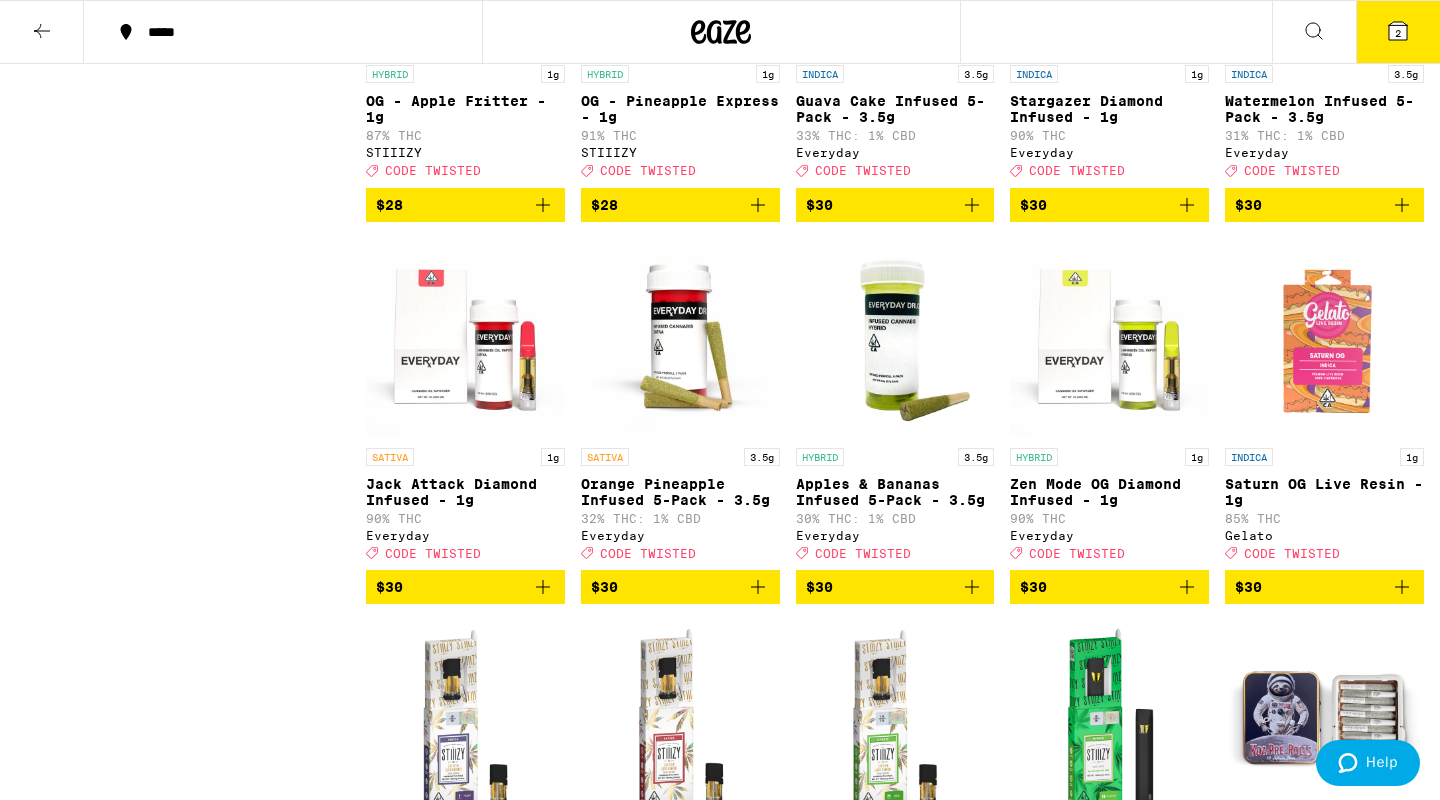 click 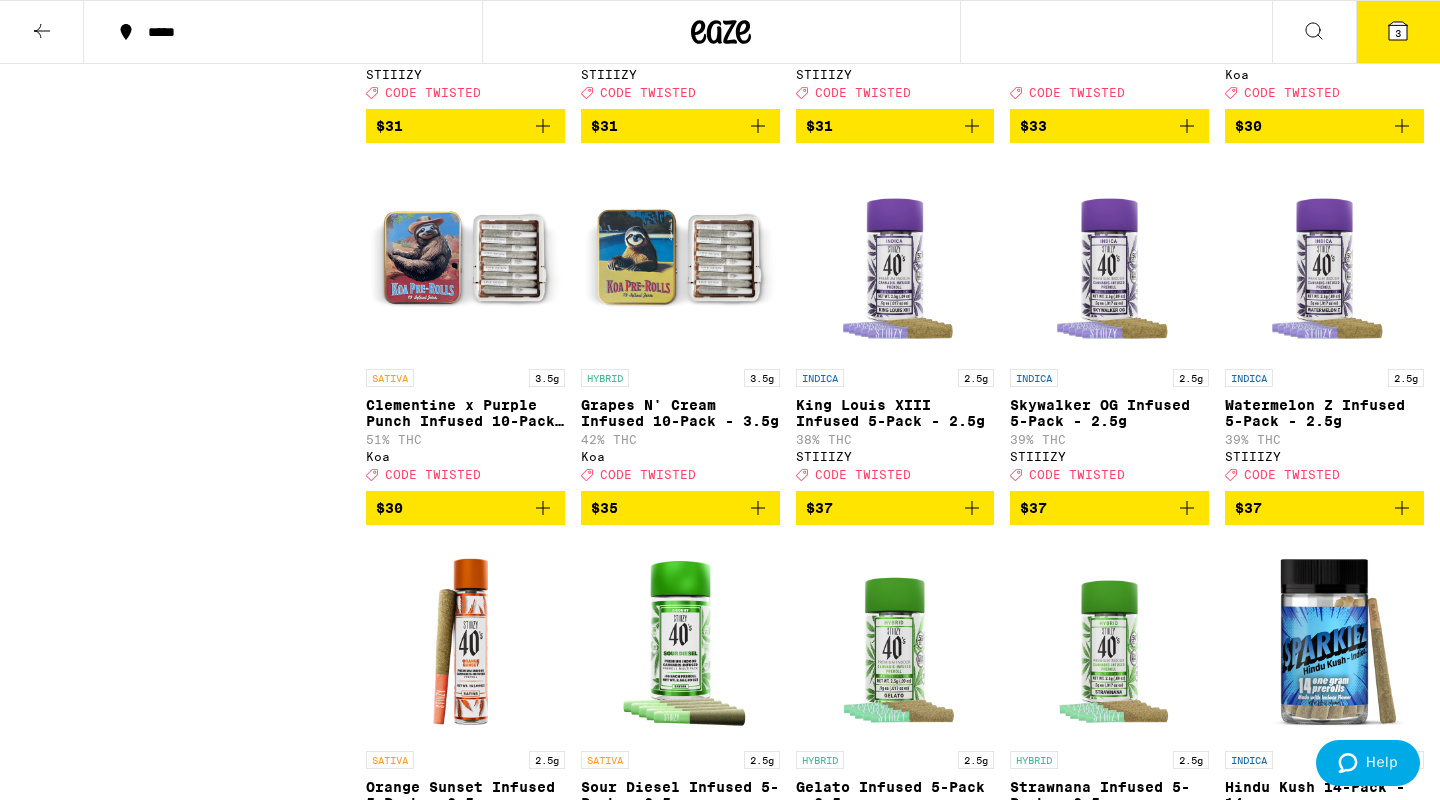 scroll, scrollTop: 3162, scrollLeft: 0, axis: vertical 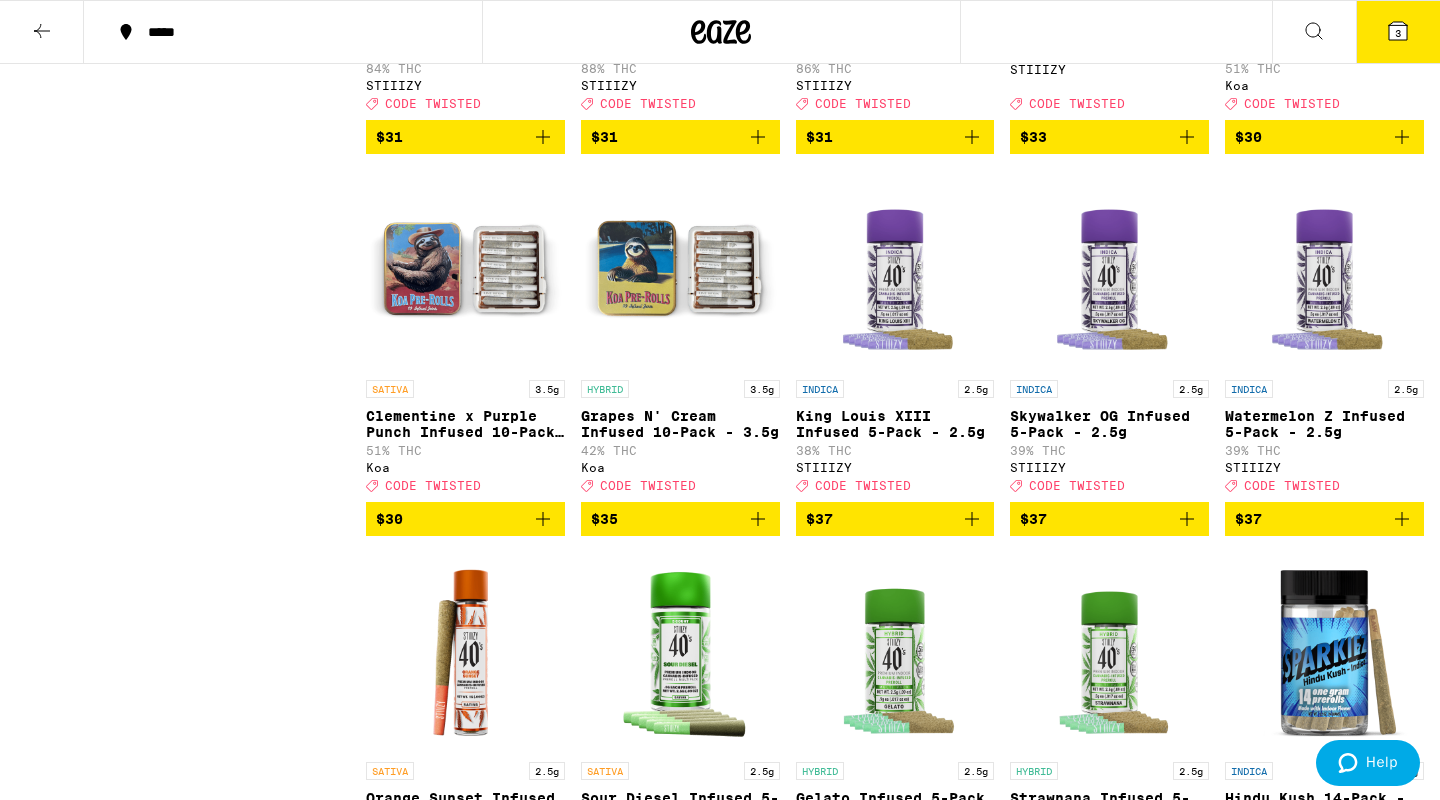 click 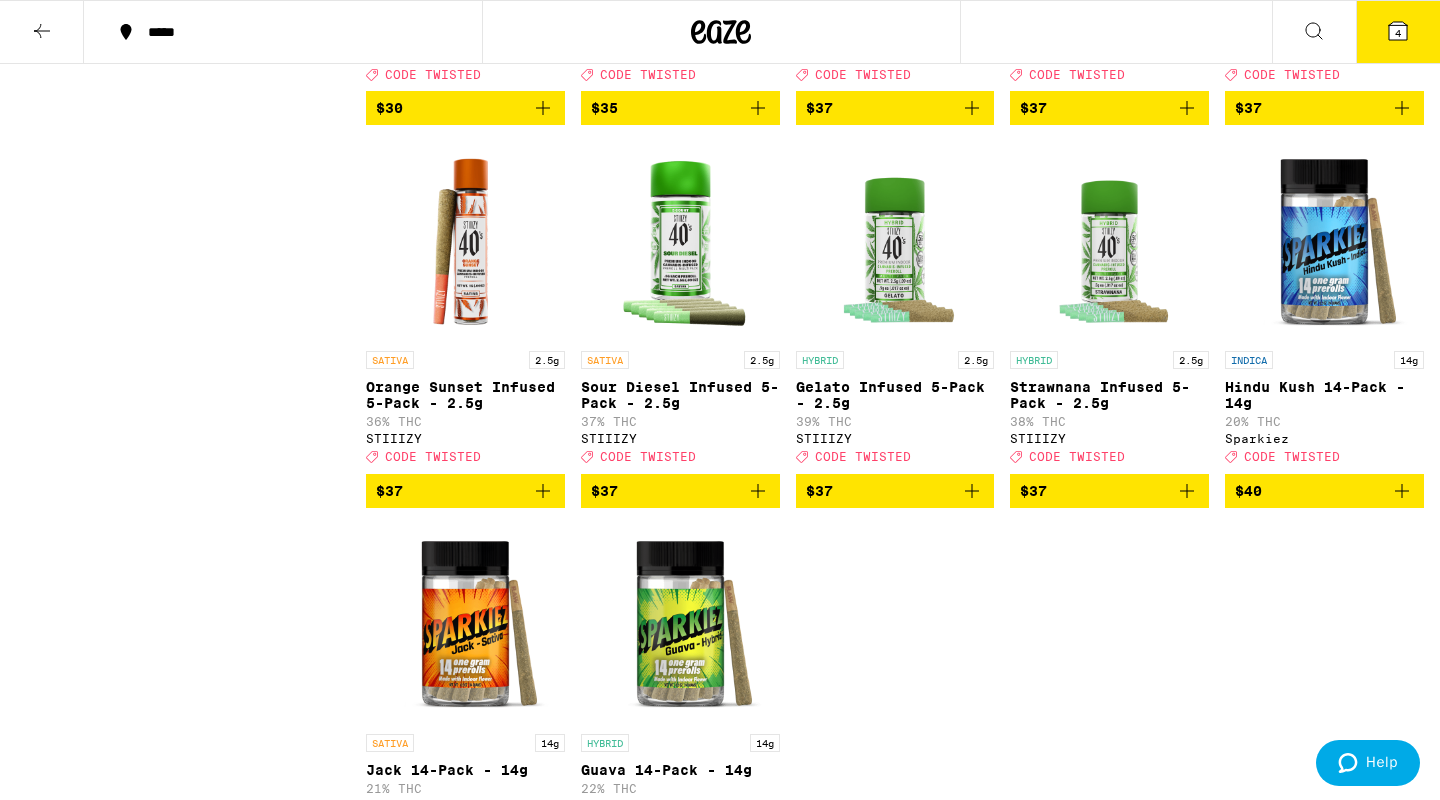 scroll, scrollTop: 3574, scrollLeft: 0, axis: vertical 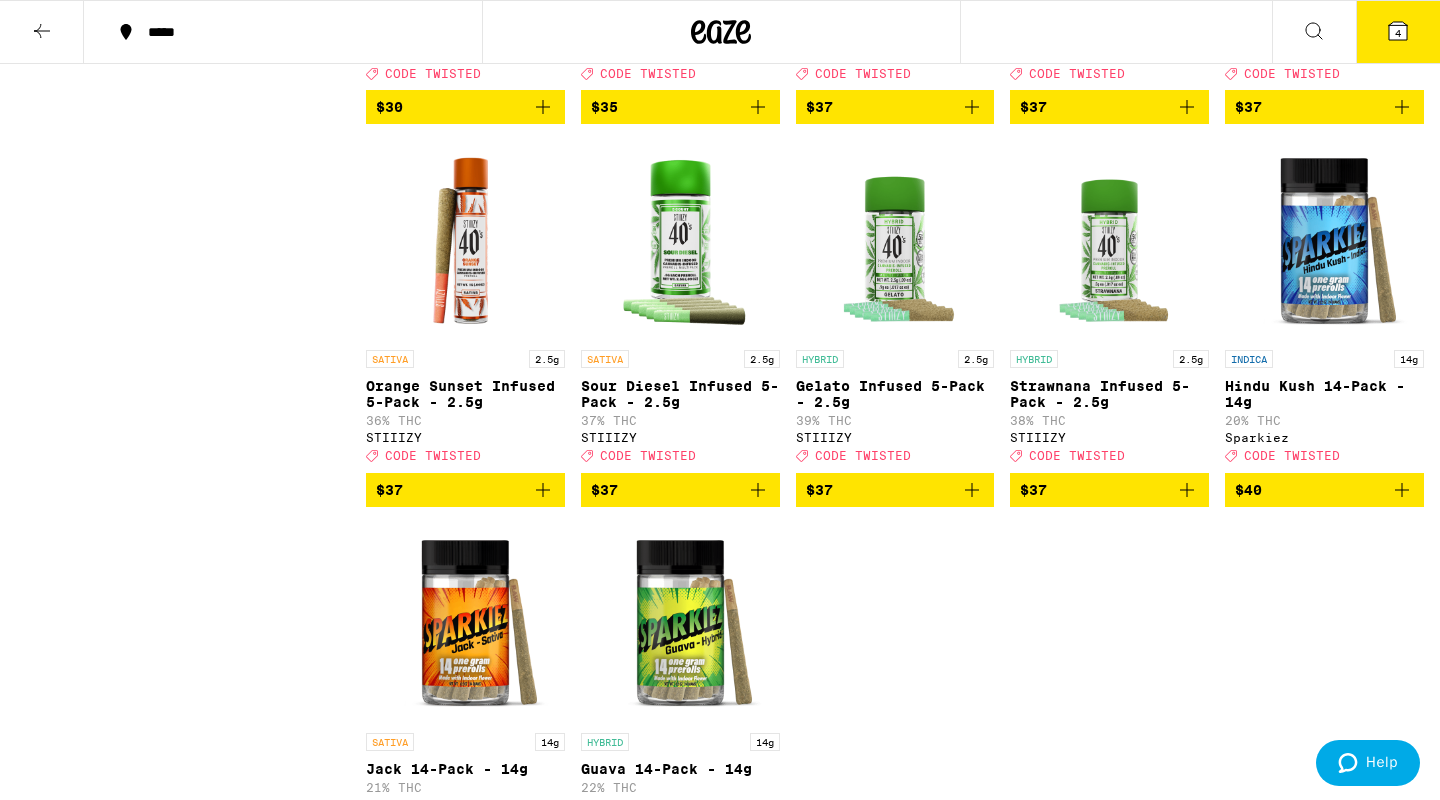 click 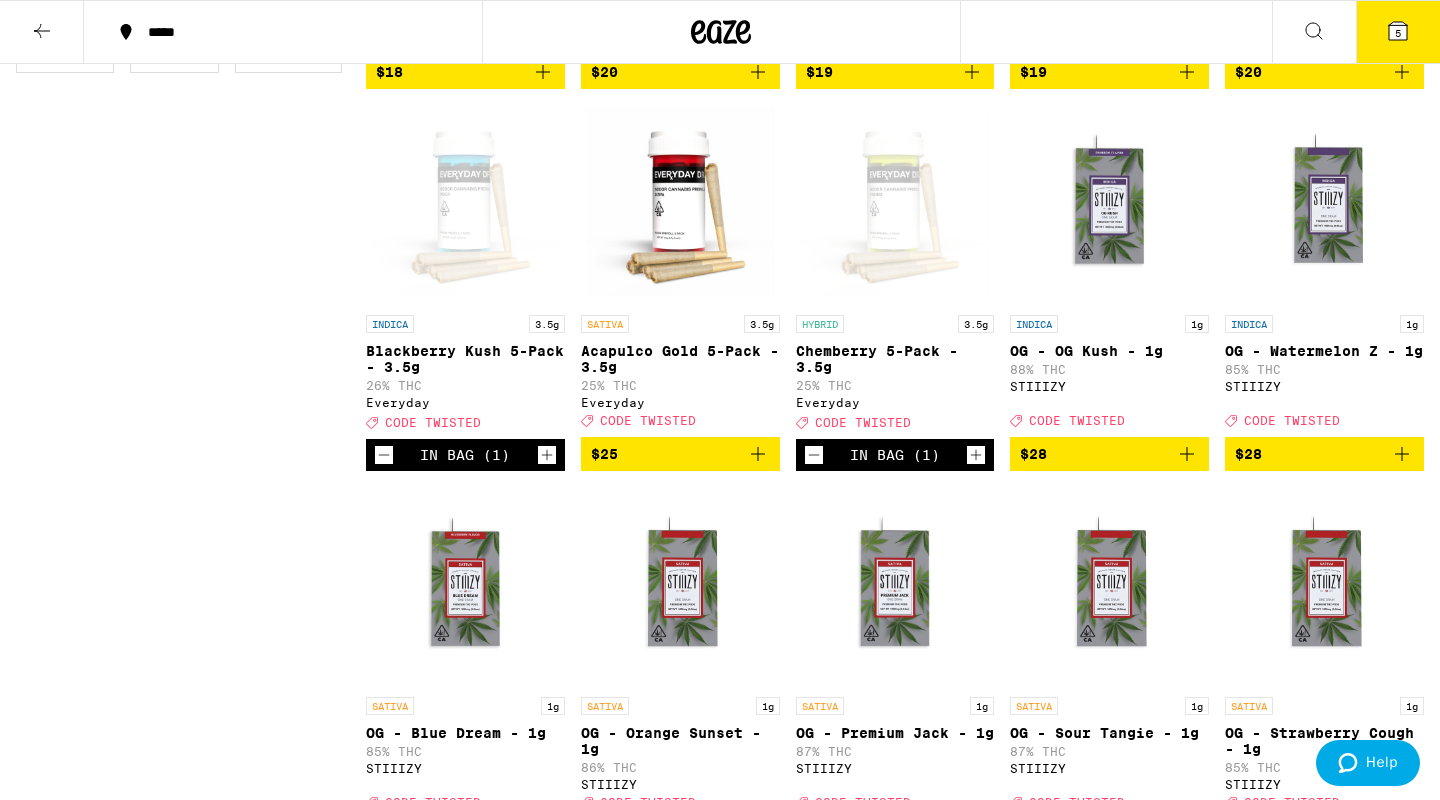 scroll, scrollTop: 1315, scrollLeft: 0, axis: vertical 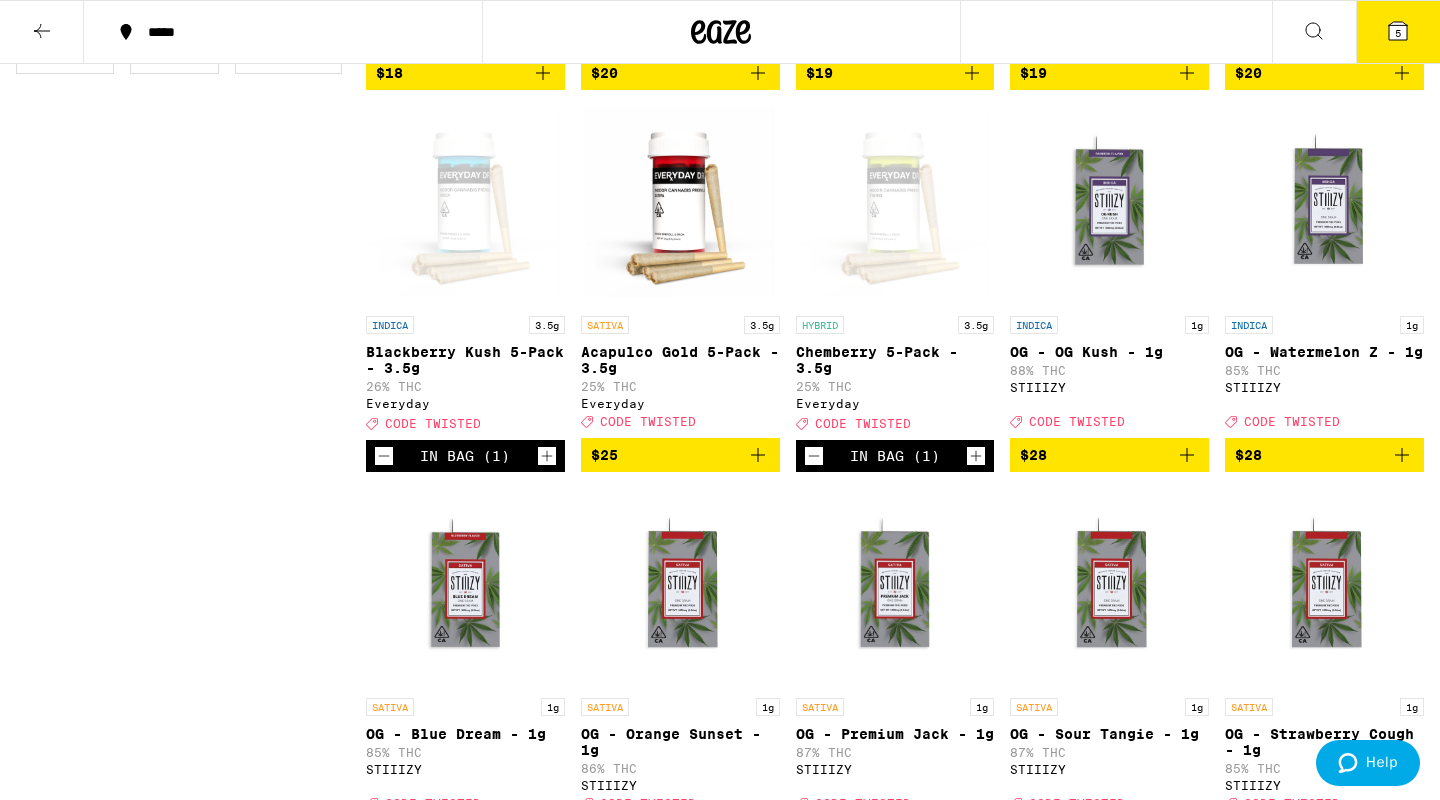 click 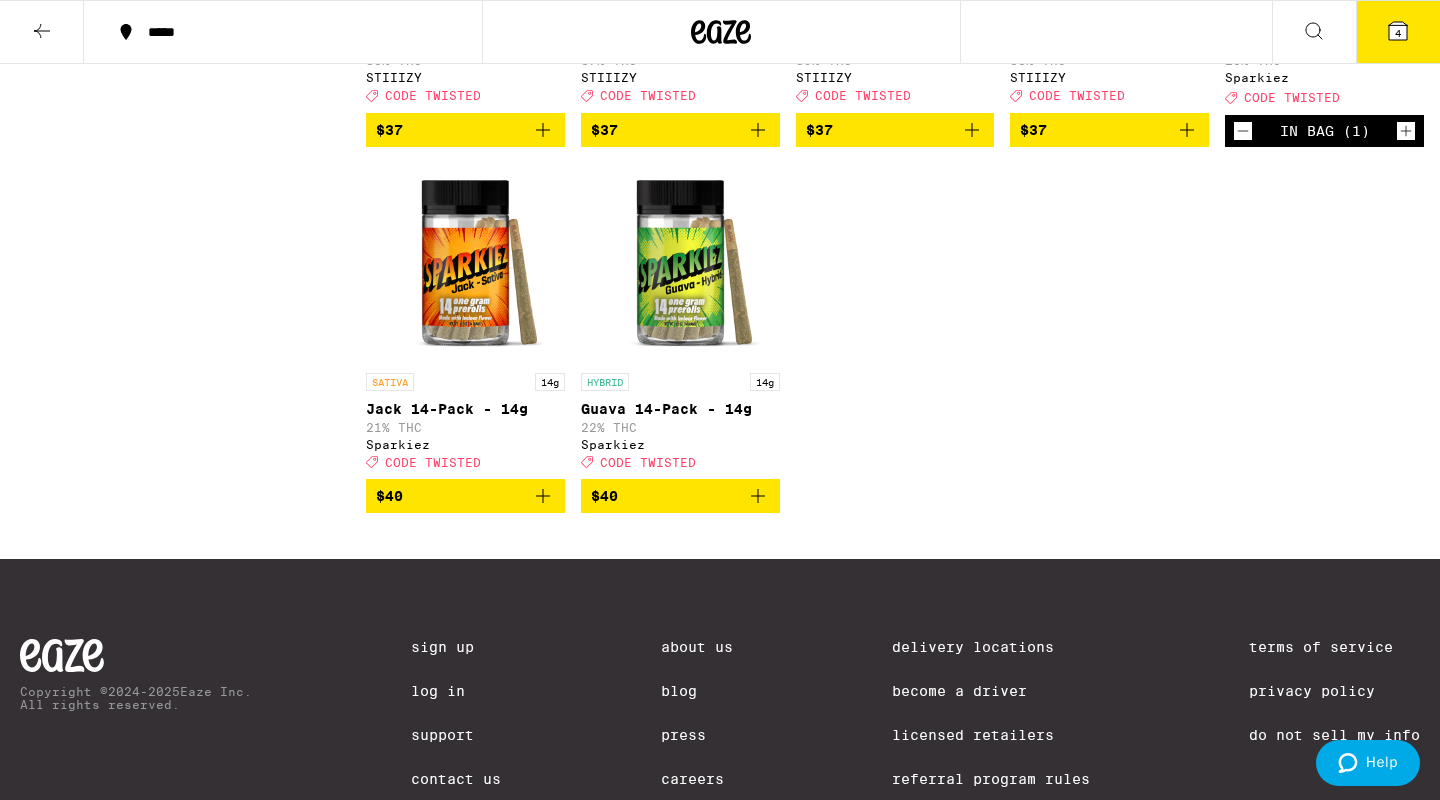 scroll, scrollTop: 3937, scrollLeft: 0, axis: vertical 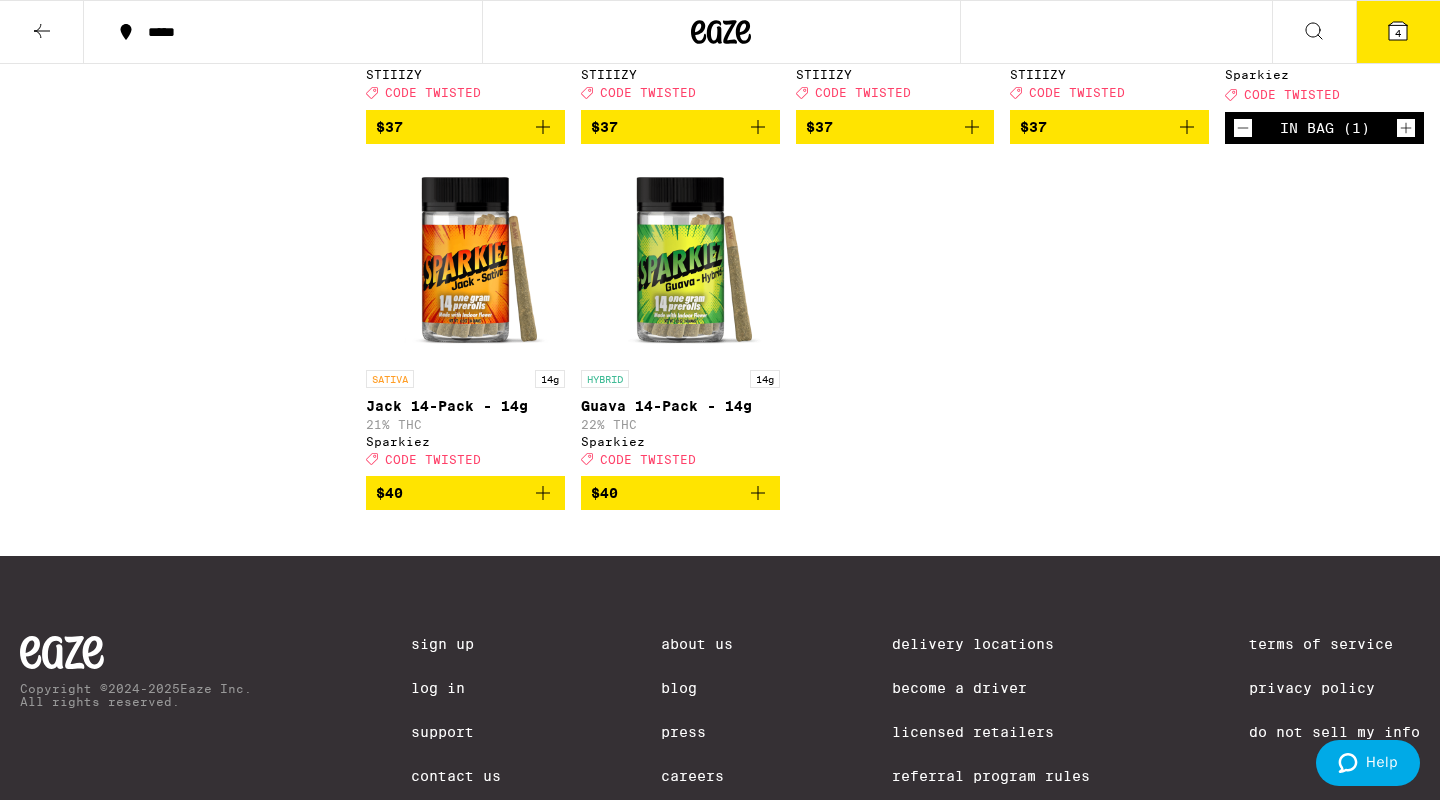 click 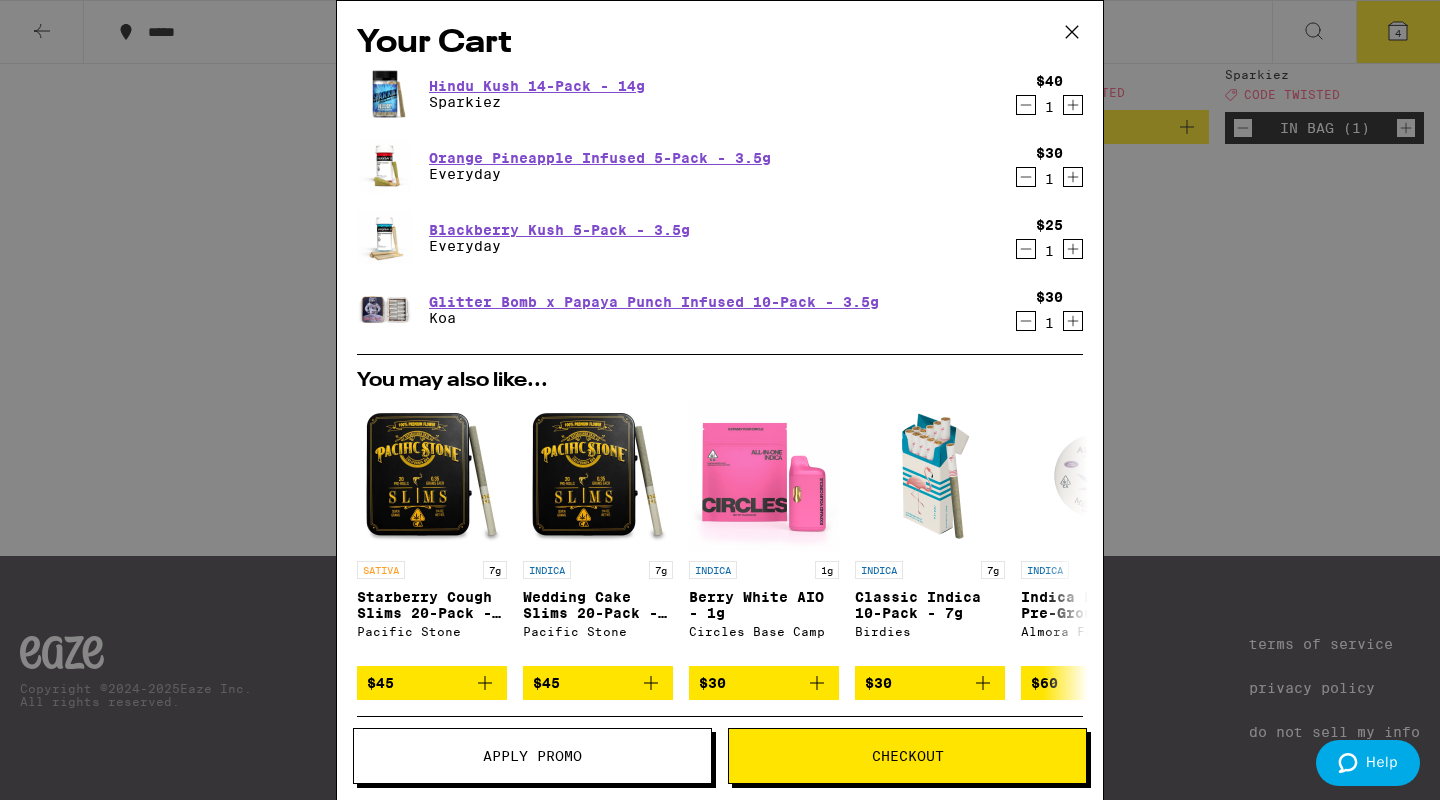 click on "Apply Promo" at bounding box center [532, 756] 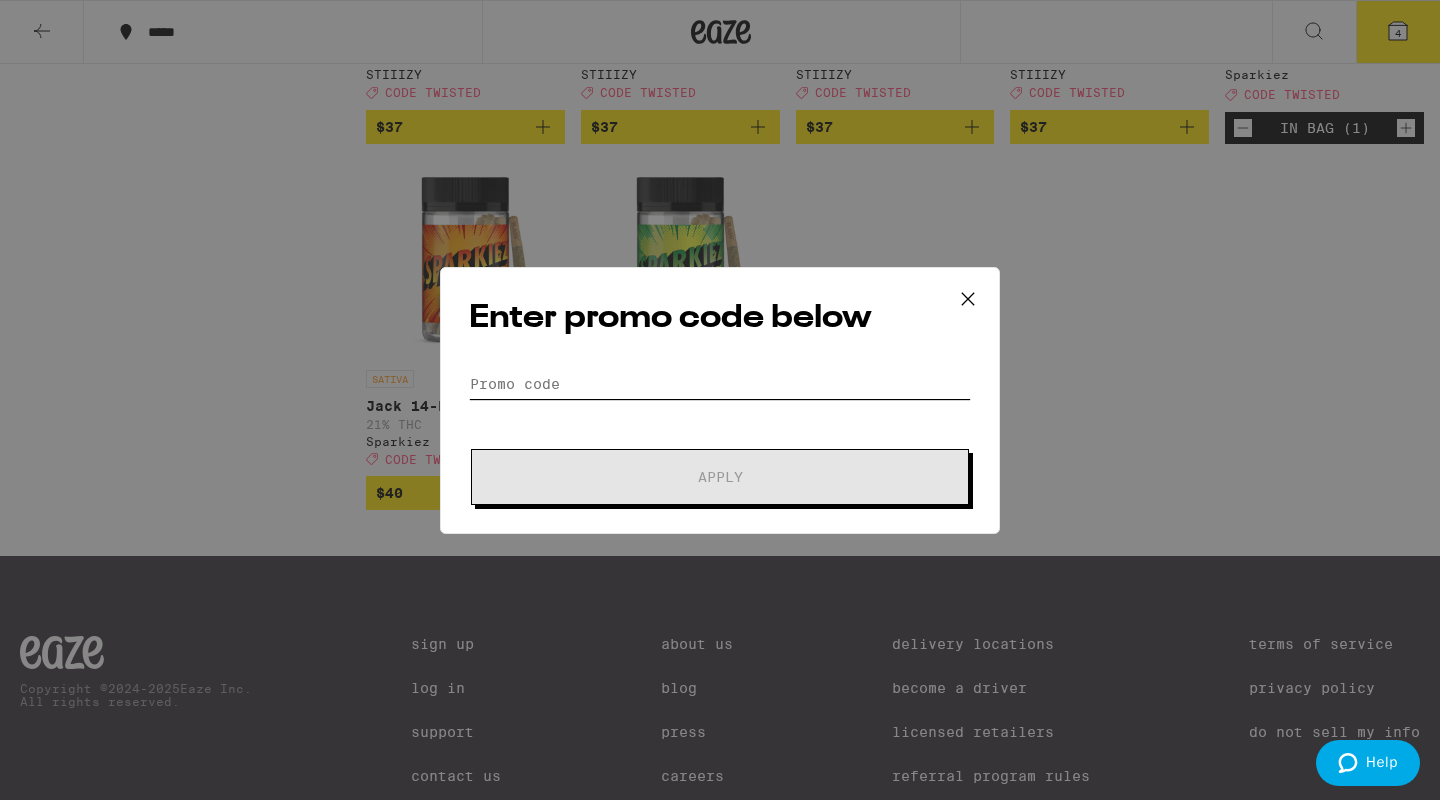 click on "Promo Code" at bounding box center [720, 384] 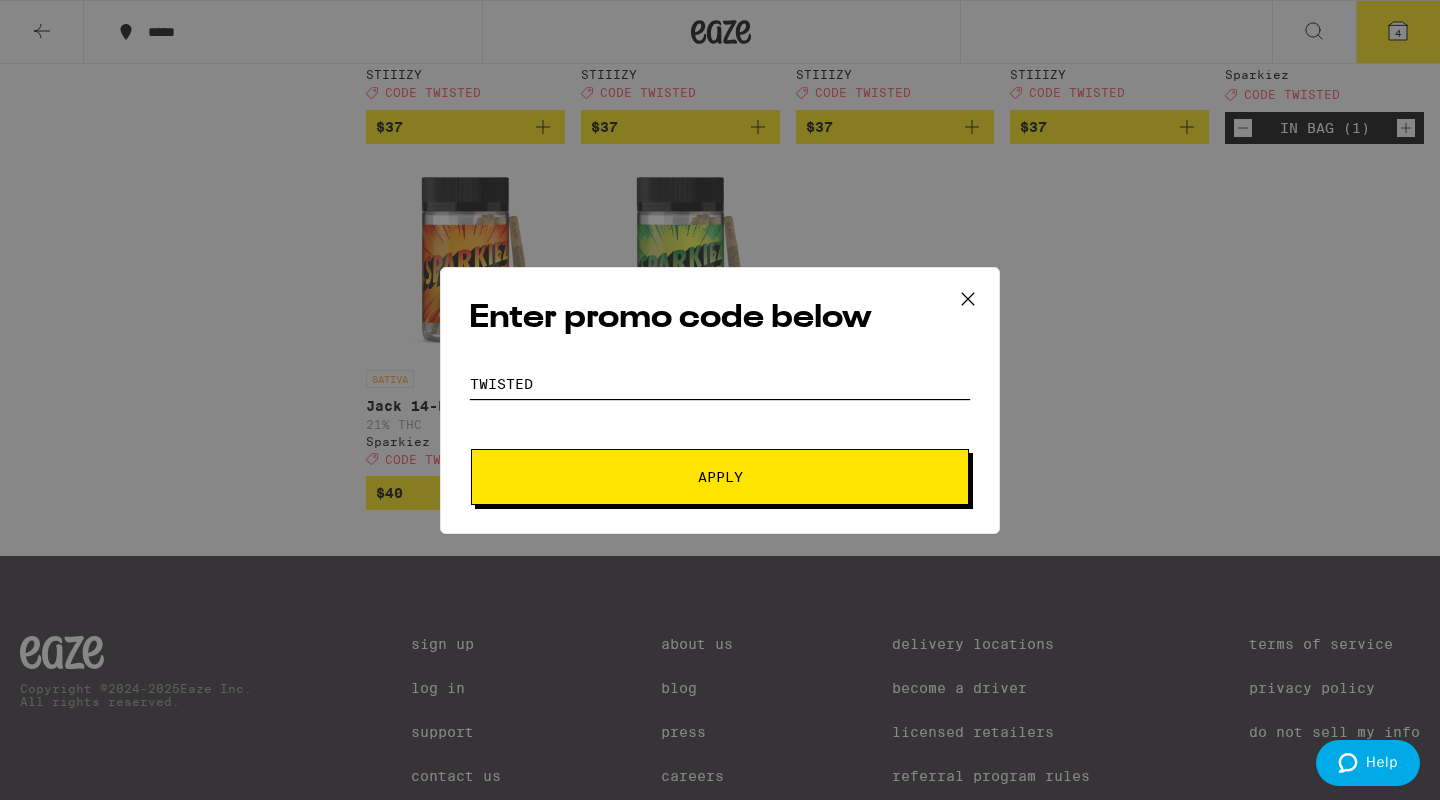 type on "TWISTED" 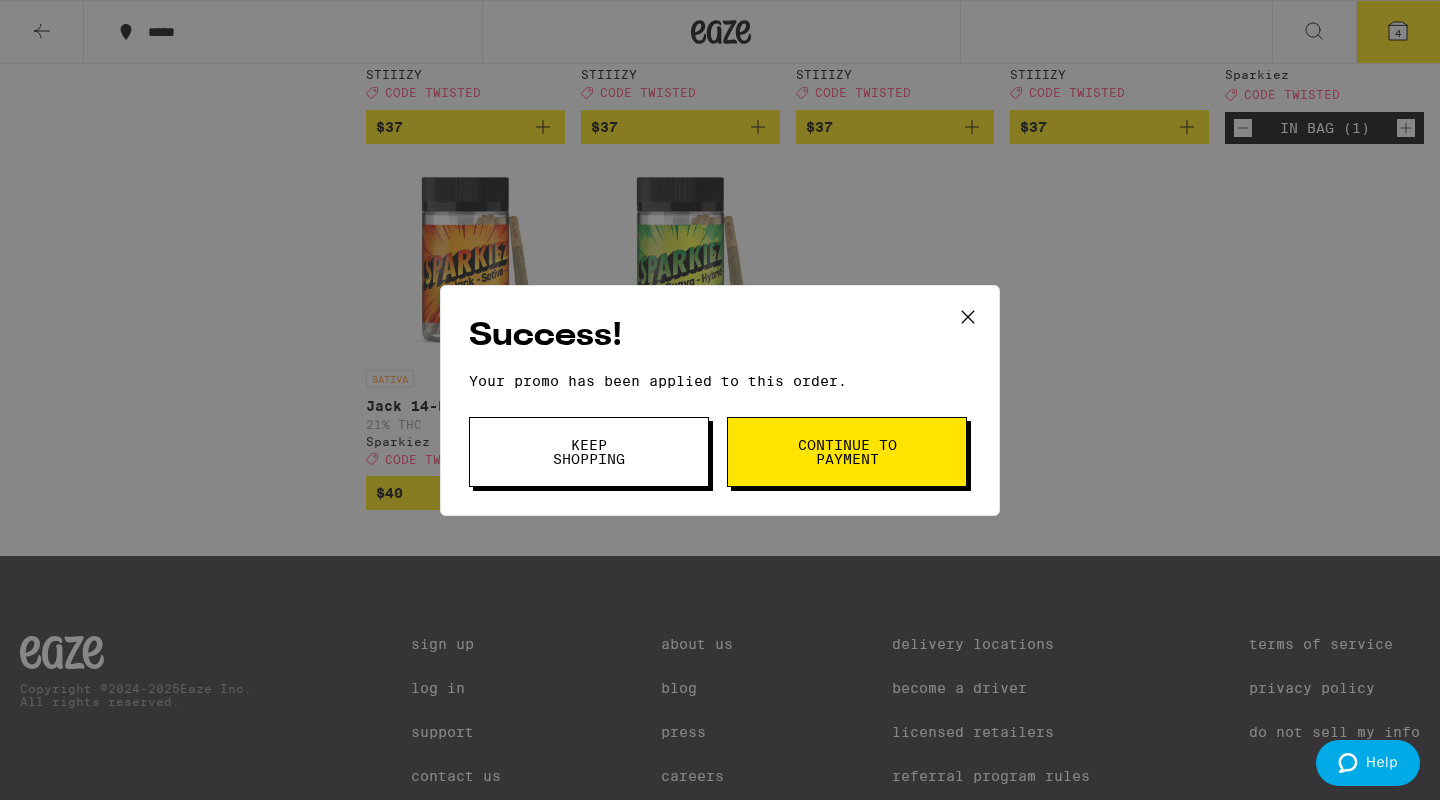click on "Continue to payment" at bounding box center (847, 452) 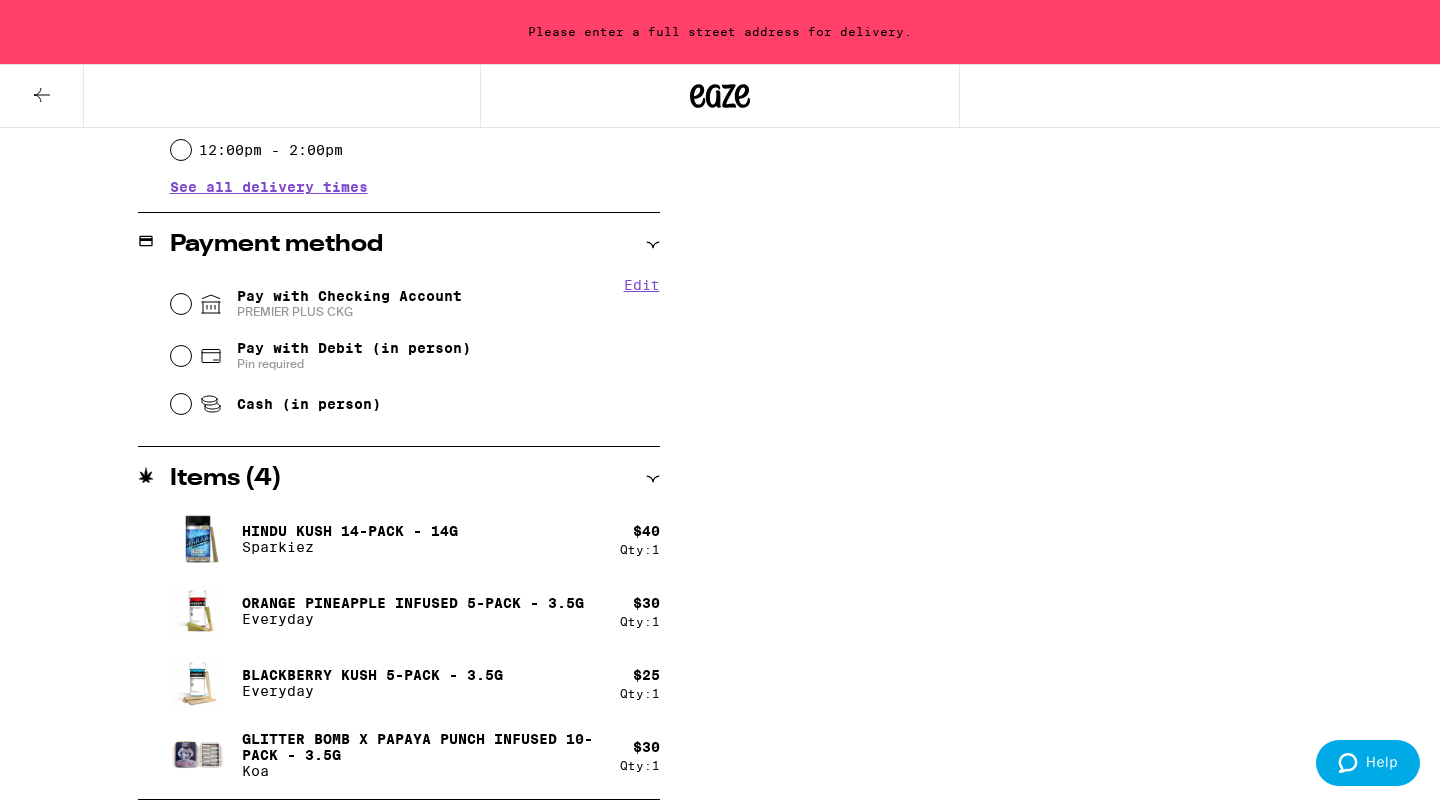 scroll, scrollTop: 776, scrollLeft: 0, axis: vertical 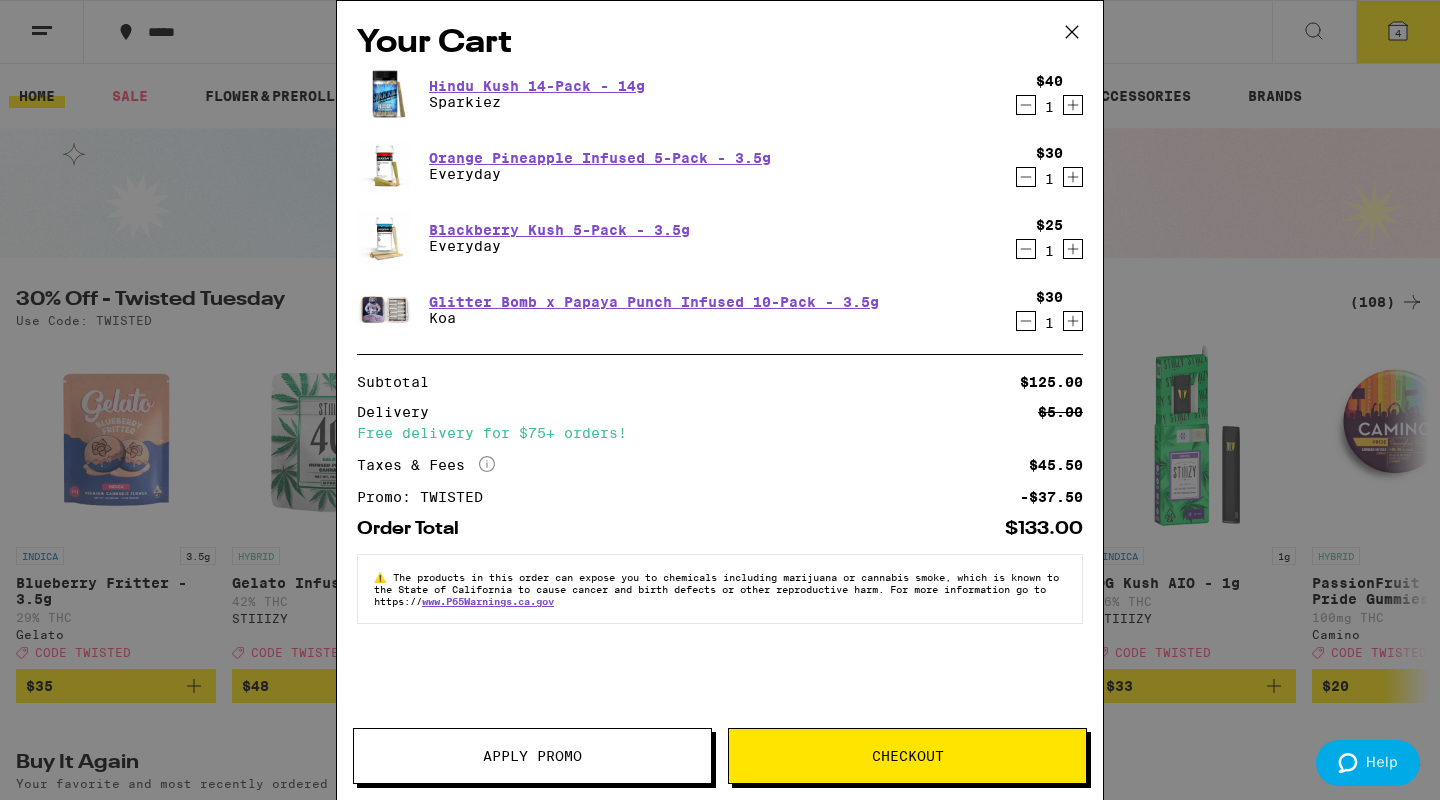 click 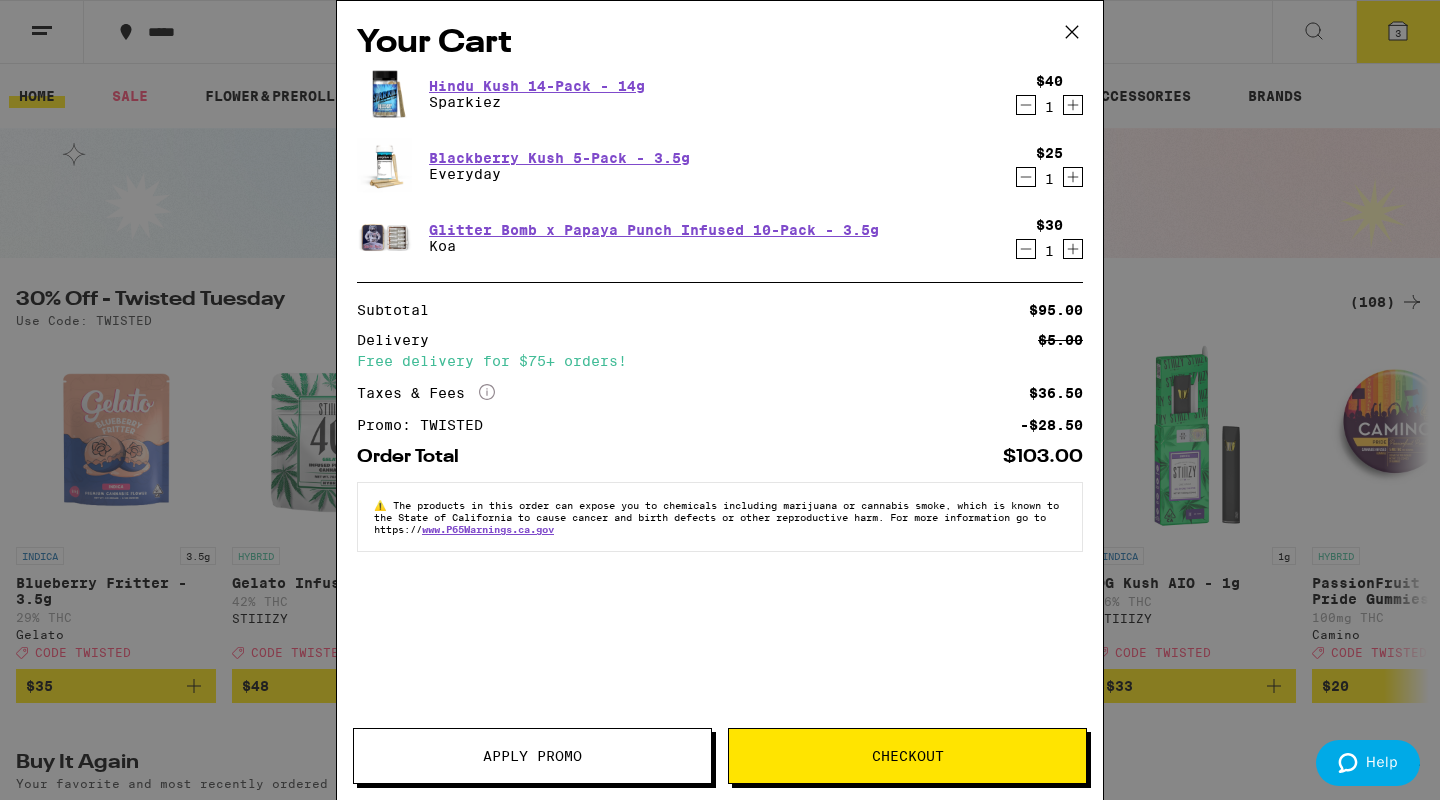 click 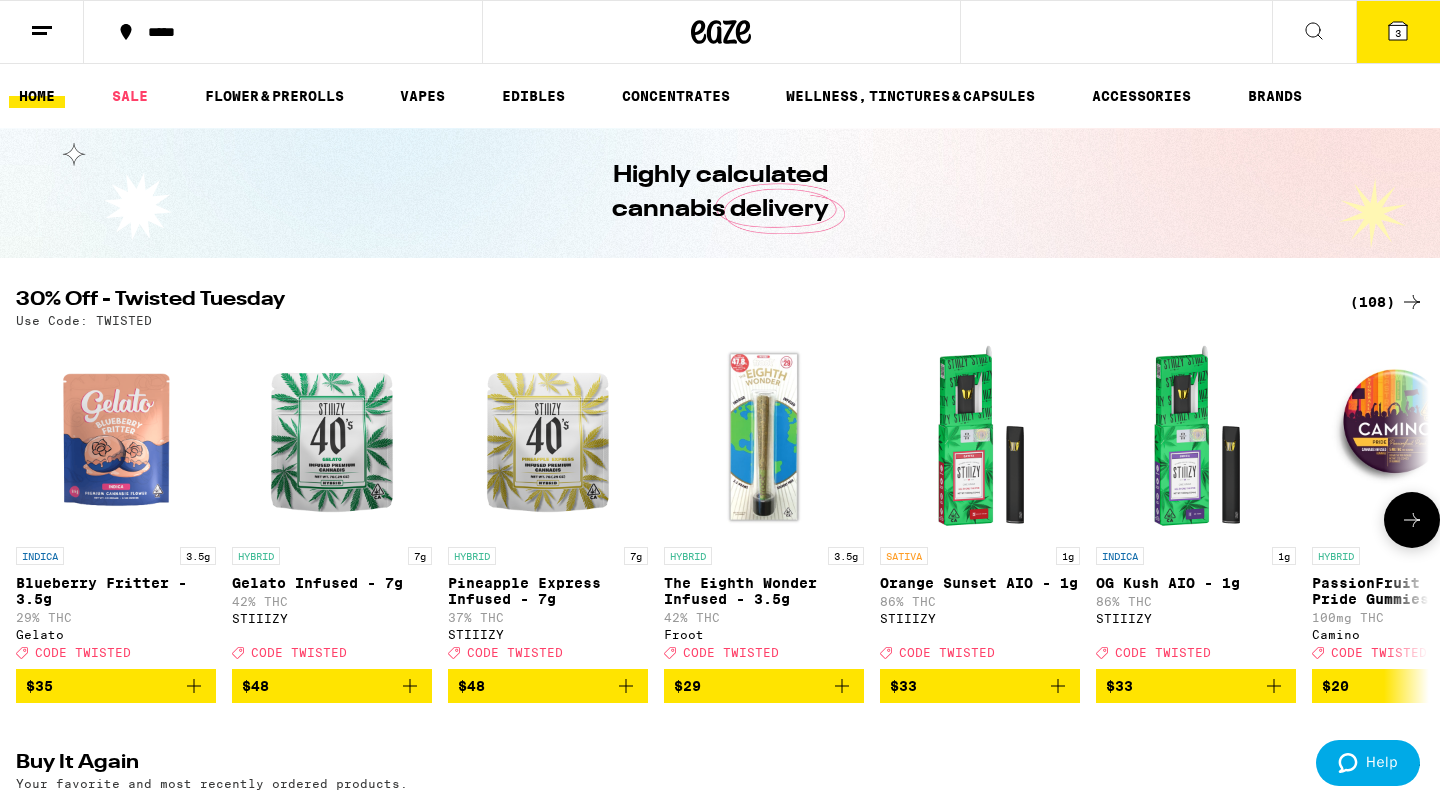 scroll, scrollTop: 0, scrollLeft: 0, axis: both 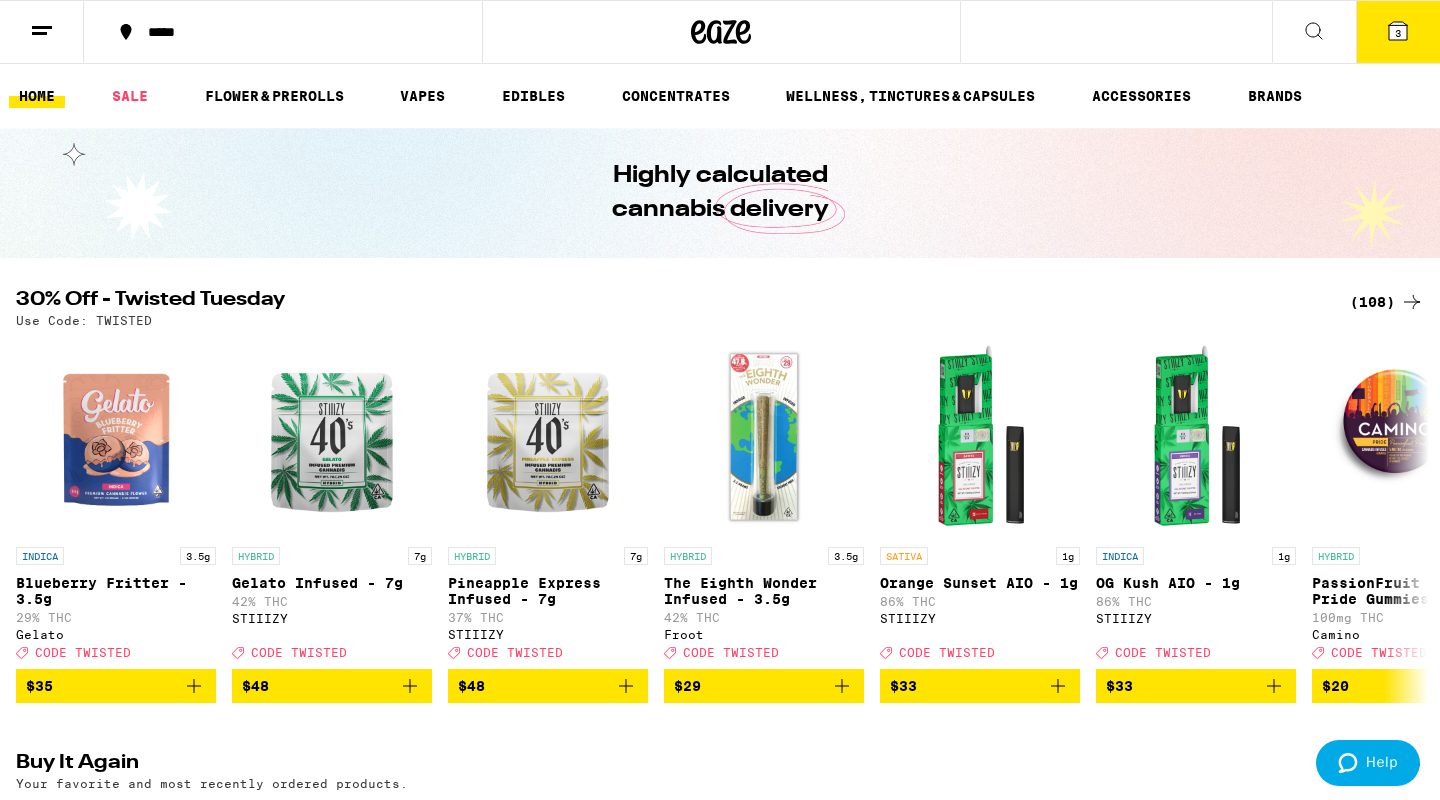 click on "(108)" at bounding box center (1387, 302) 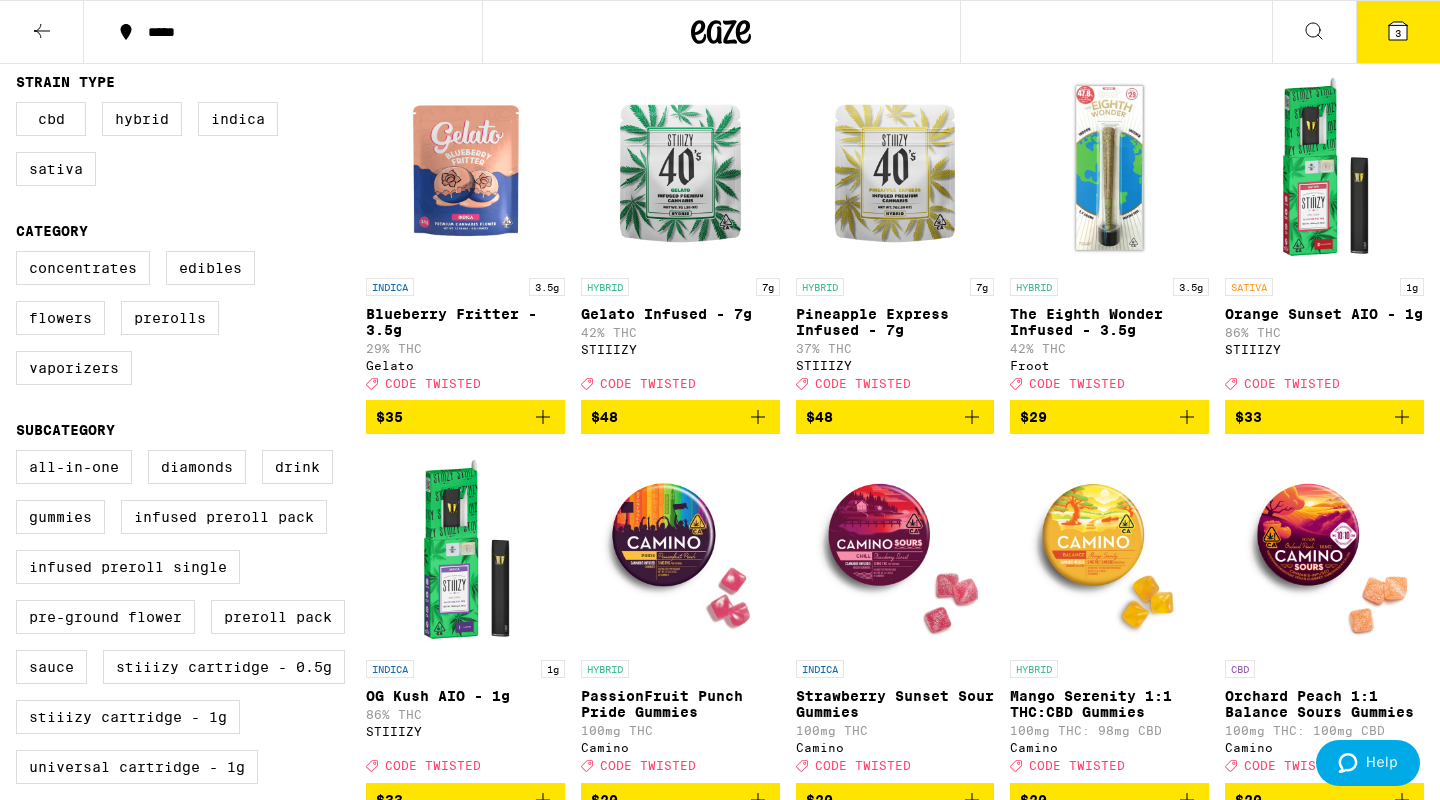 scroll, scrollTop: 220, scrollLeft: 0, axis: vertical 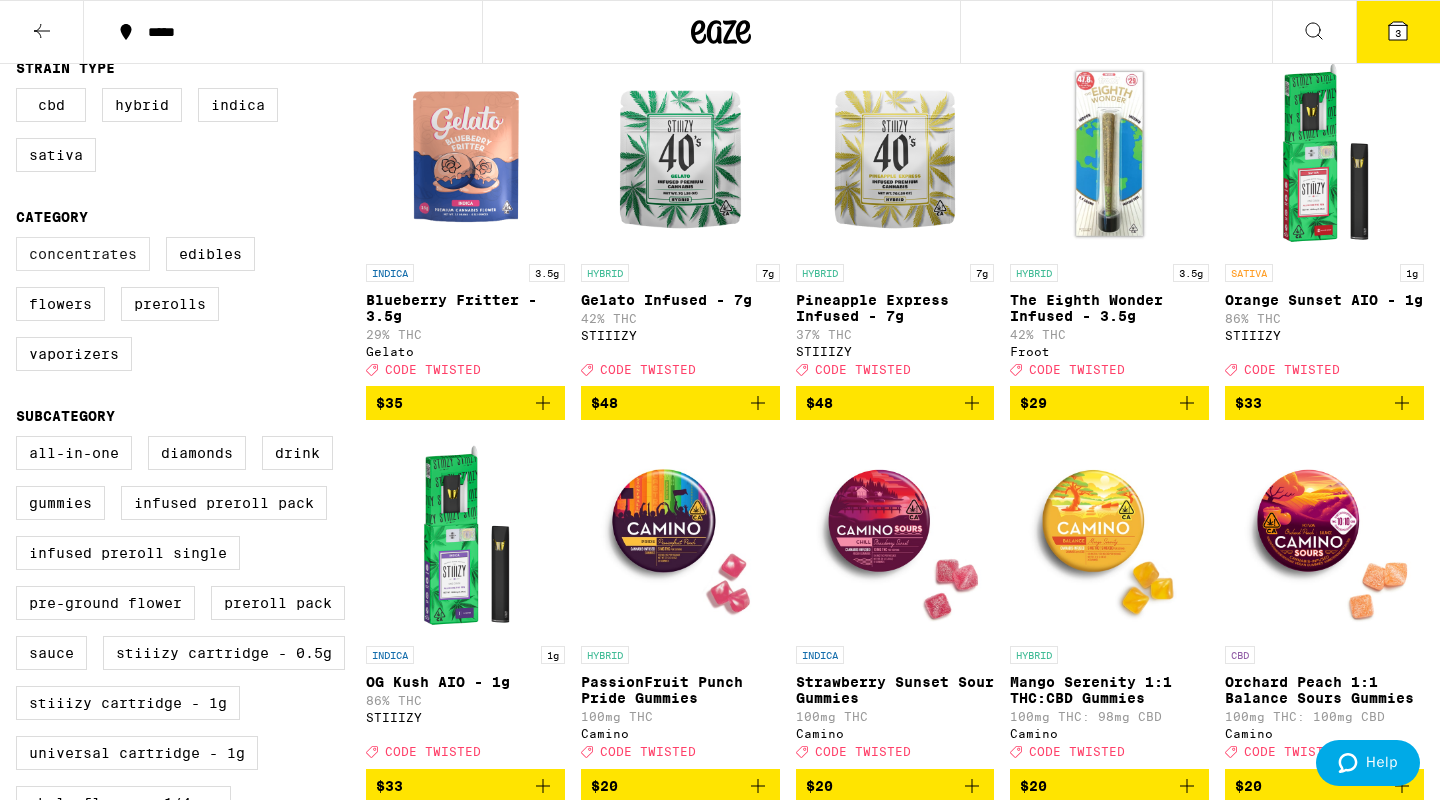 click on "Concentrates" at bounding box center [83, 254] 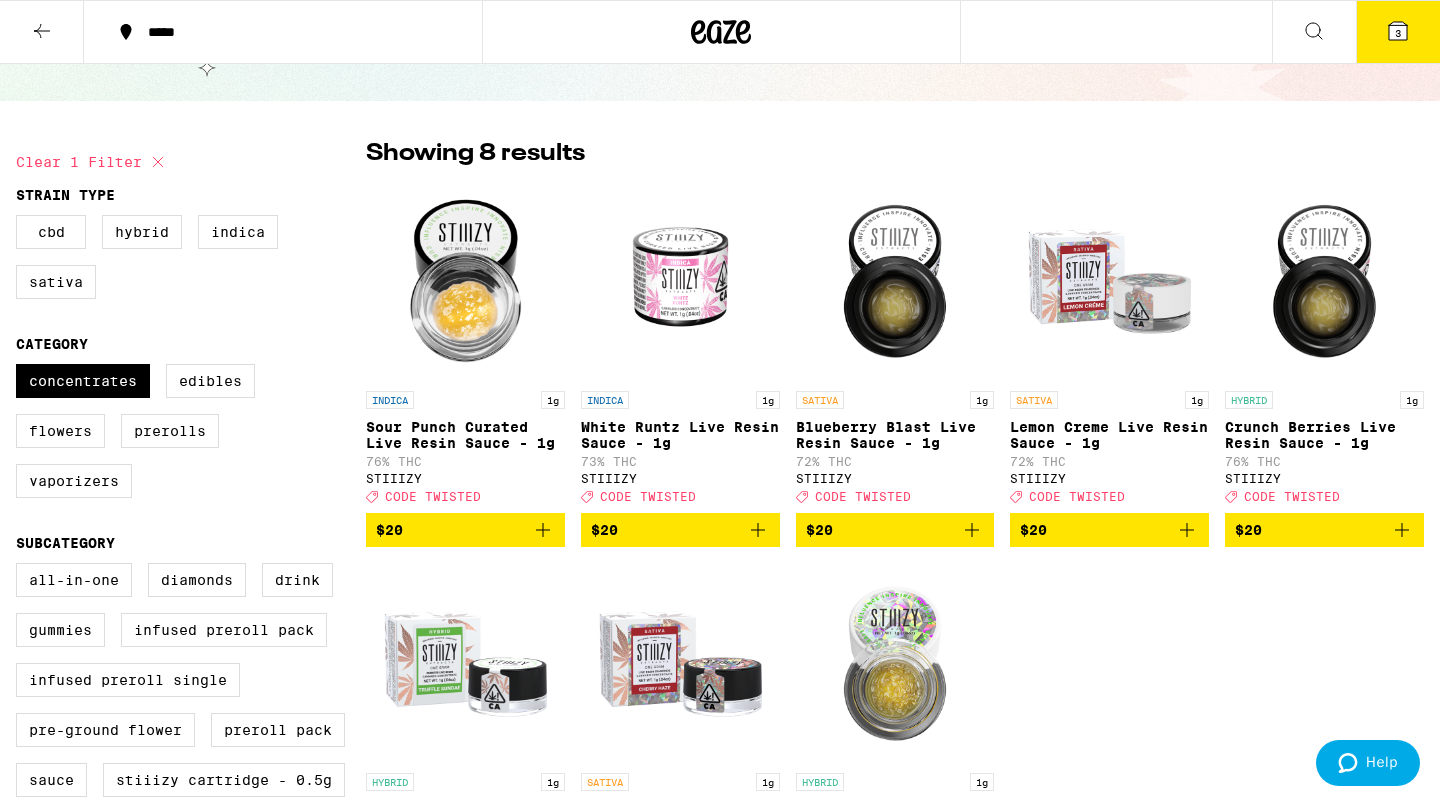 scroll, scrollTop: 159, scrollLeft: 0, axis: vertical 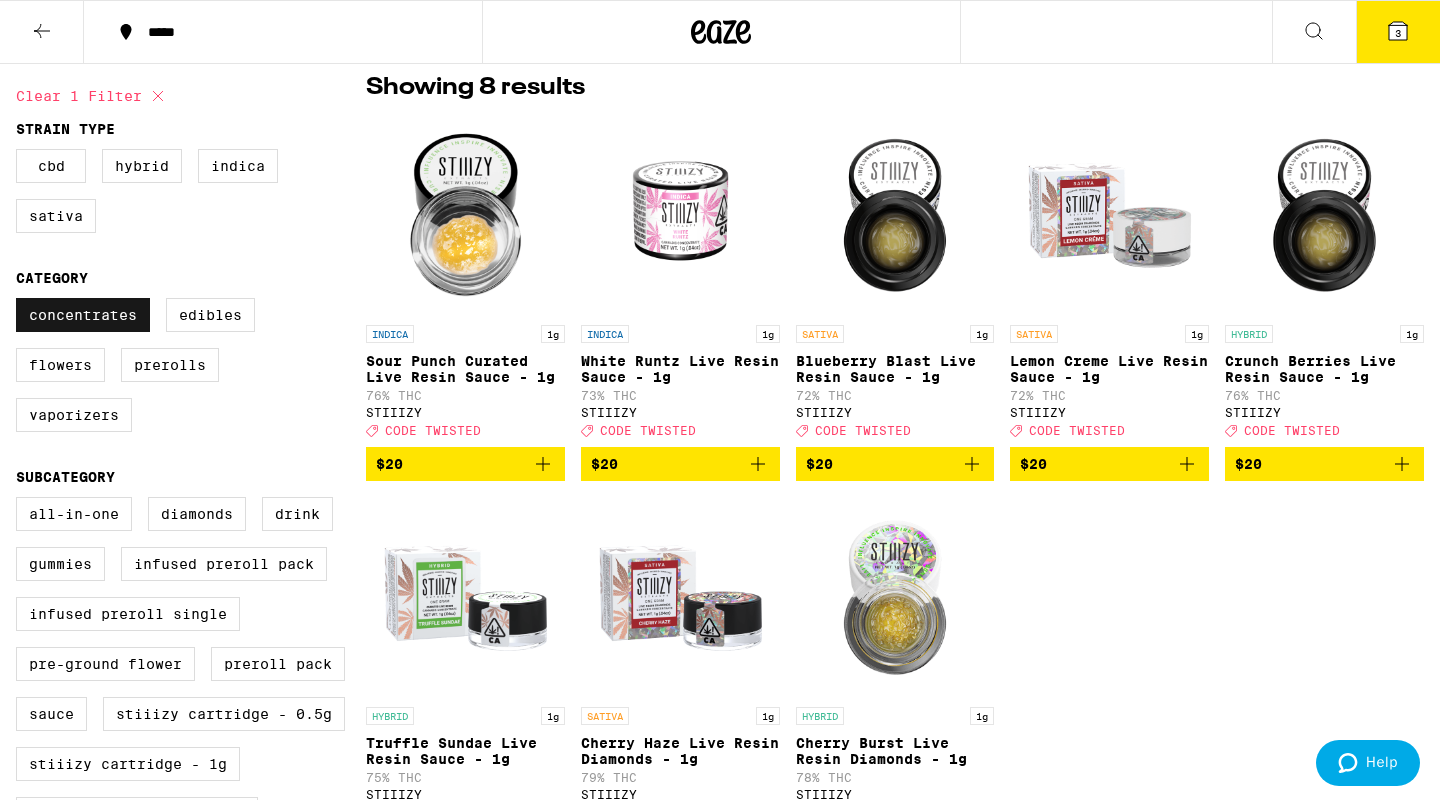 click on "Concentrates" at bounding box center (83, 315) 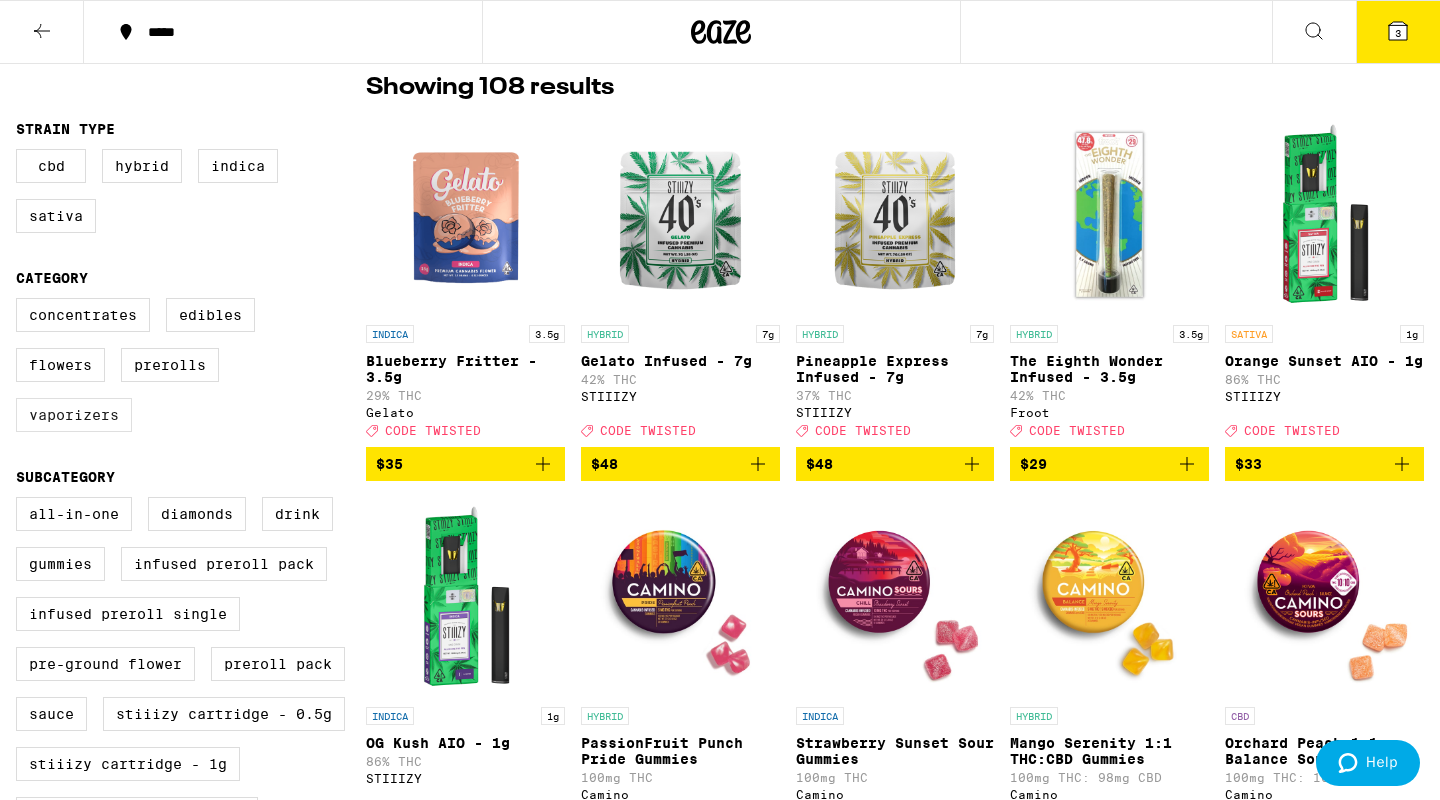 click on "Vaporizers" at bounding box center [74, 415] 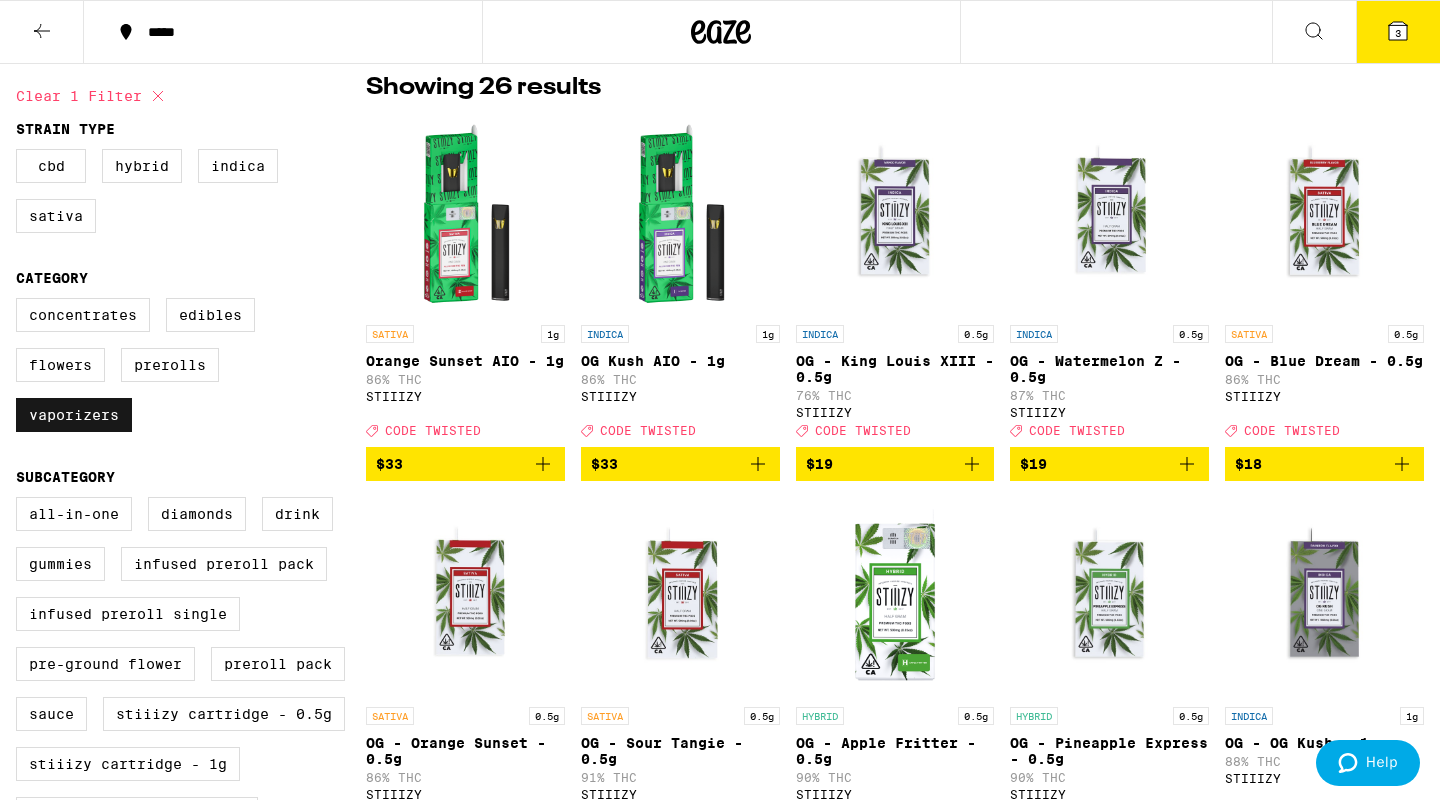 click on "Vaporizers" at bounding box center (74, 415) 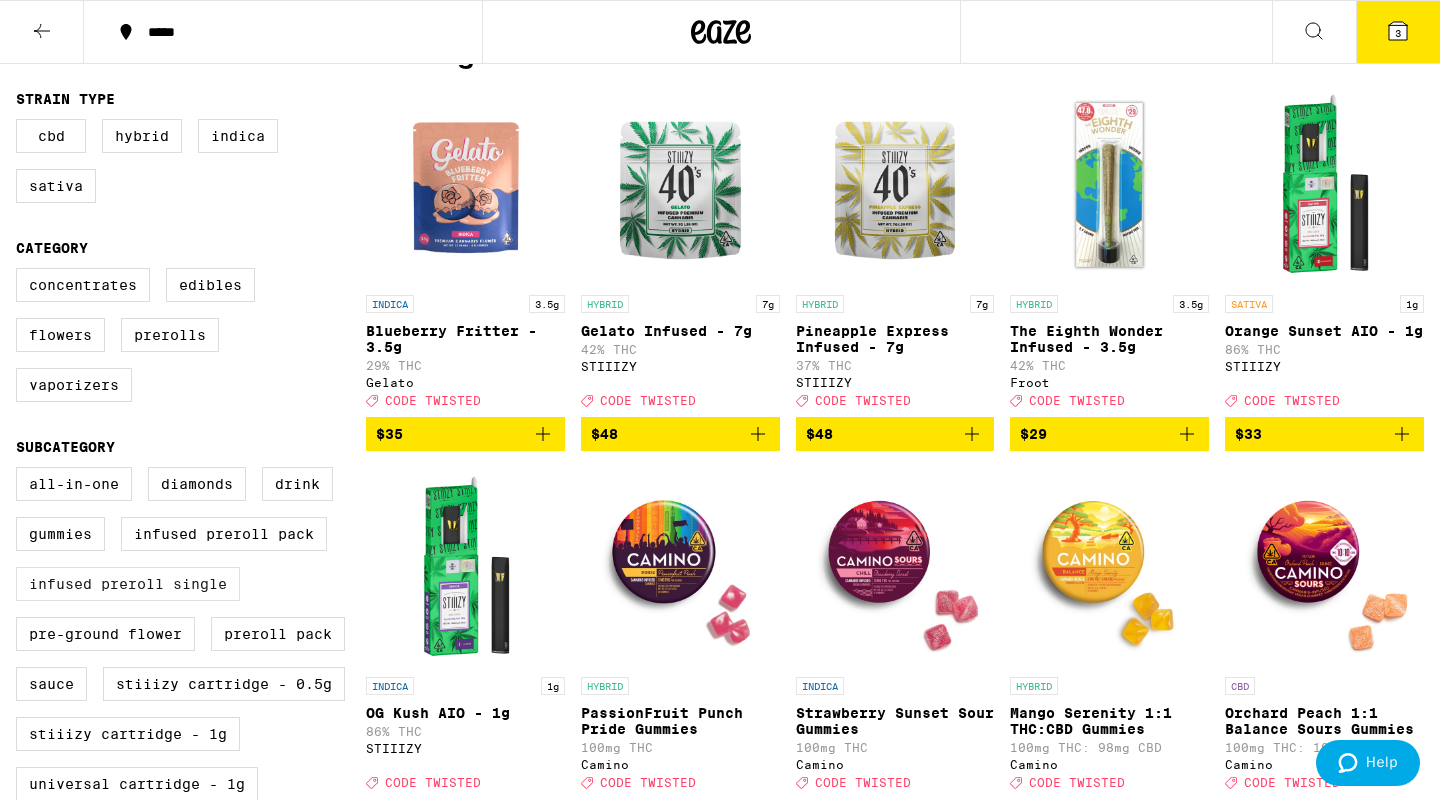 scroll, scrollTop: 185, scrollLeft: 0, axis: vertical 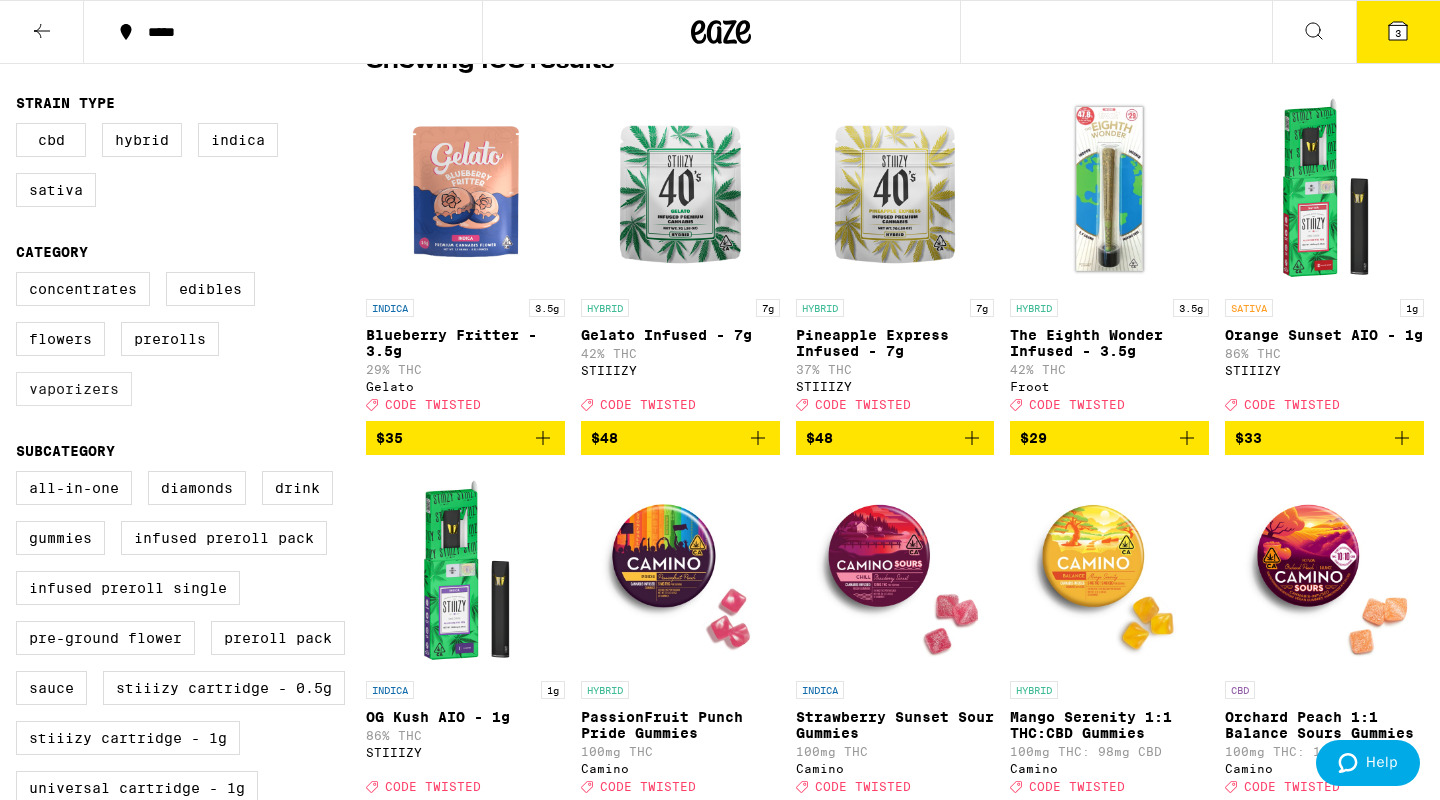 click on "Vaporizers" at bounding box center [74, 389] 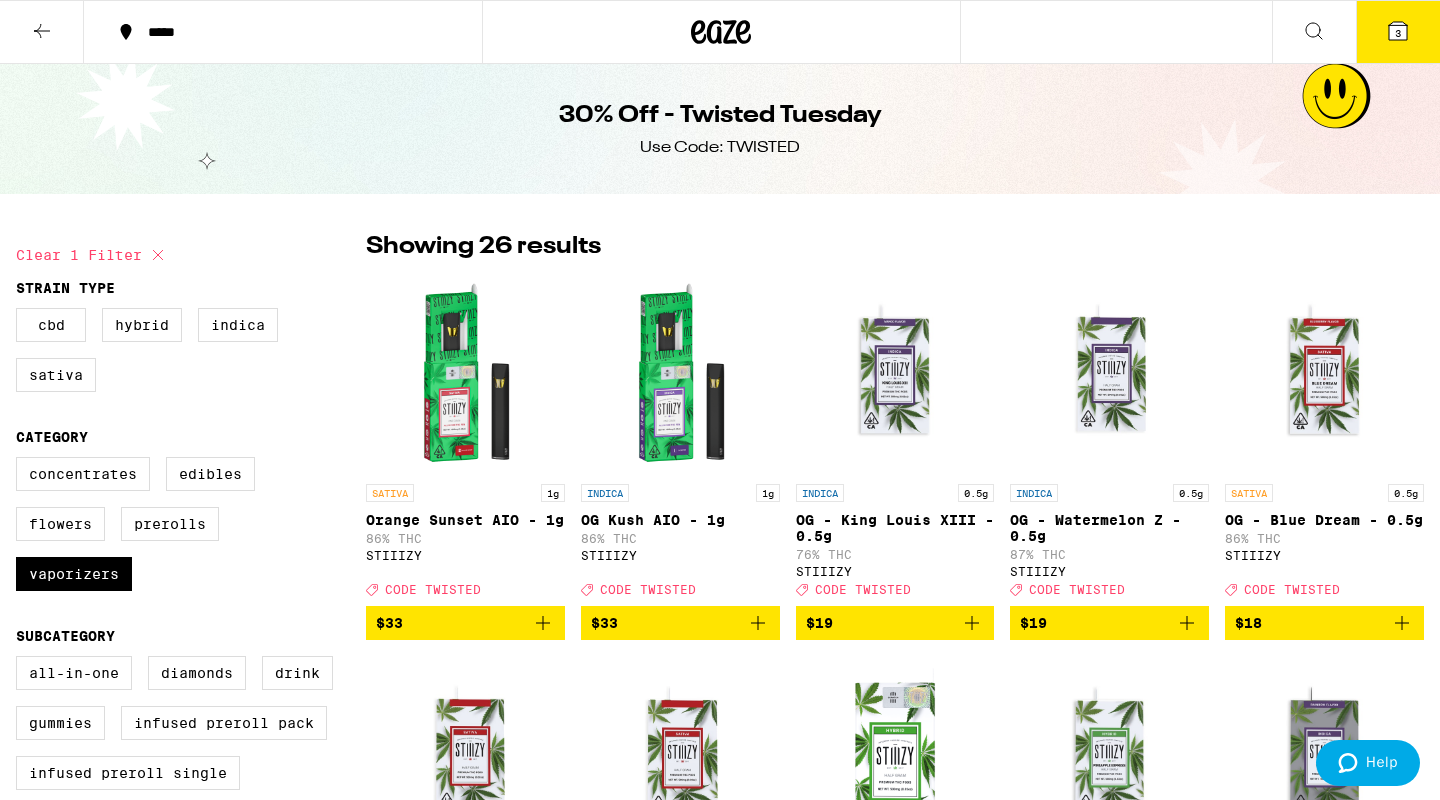 scroll, scrollTop: 0, scrollLeft: 0, axis: both 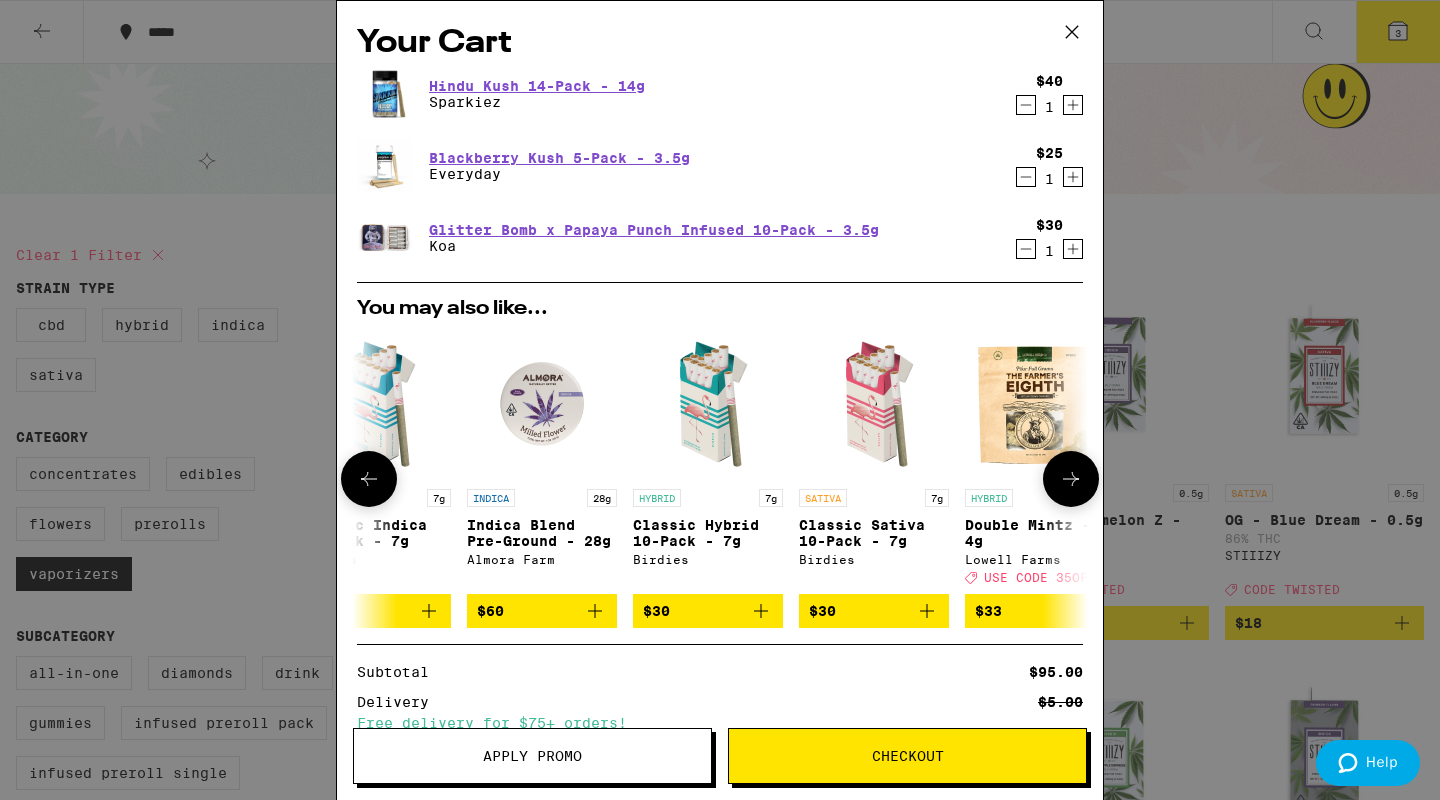 click 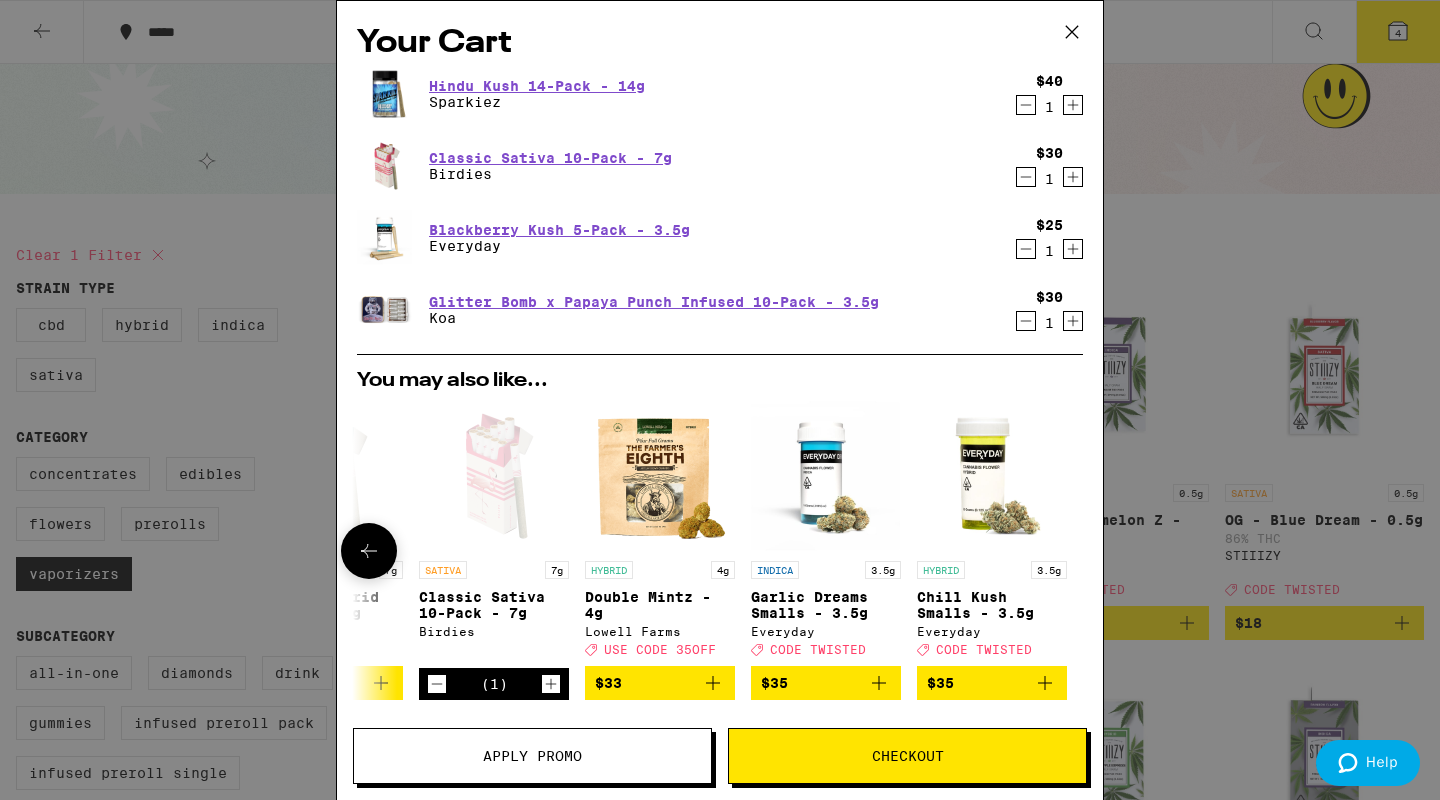 scroll, scrollTop: 0, scrollLeft: 934, axis: horizontal 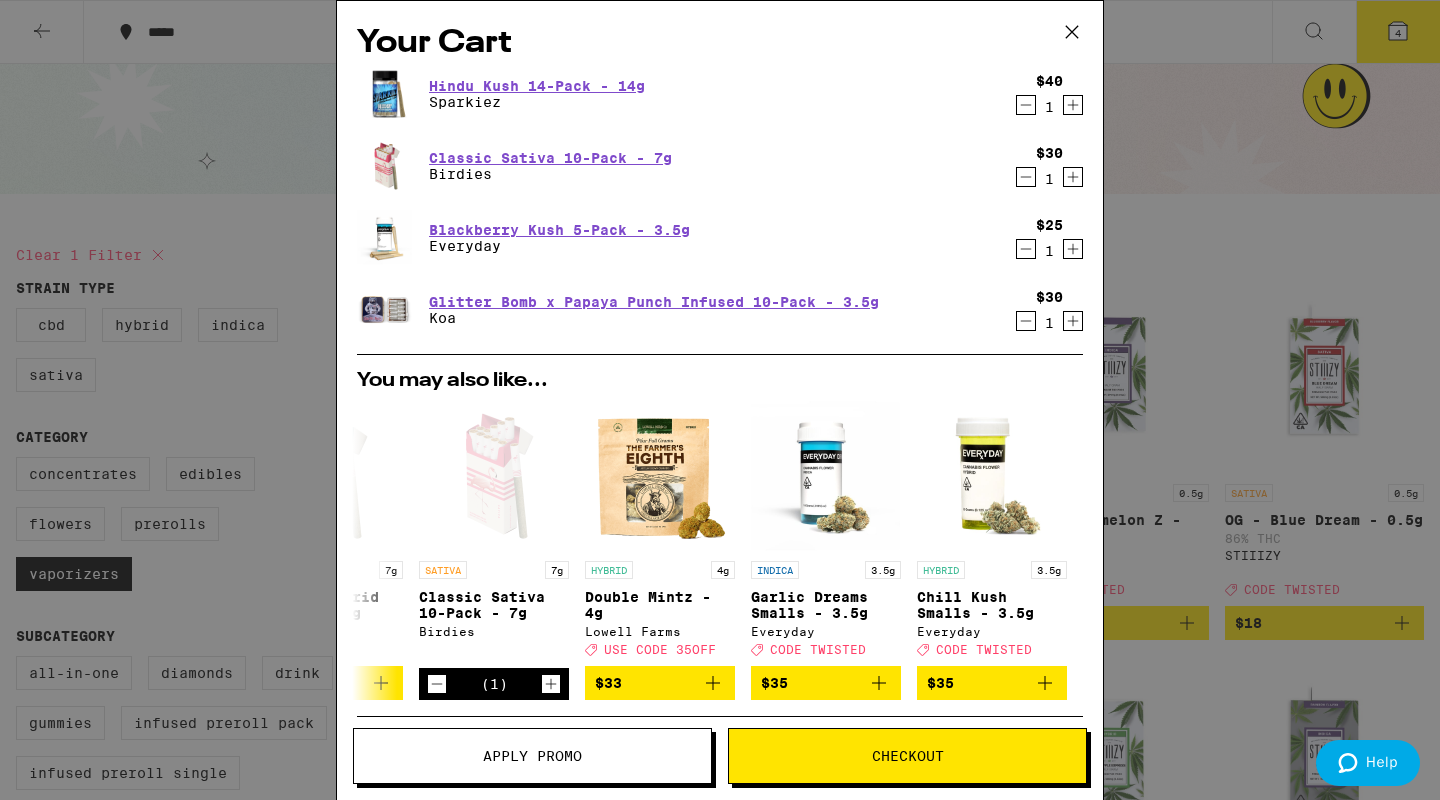 click on "Checkout" at bounding box center (907, 756) 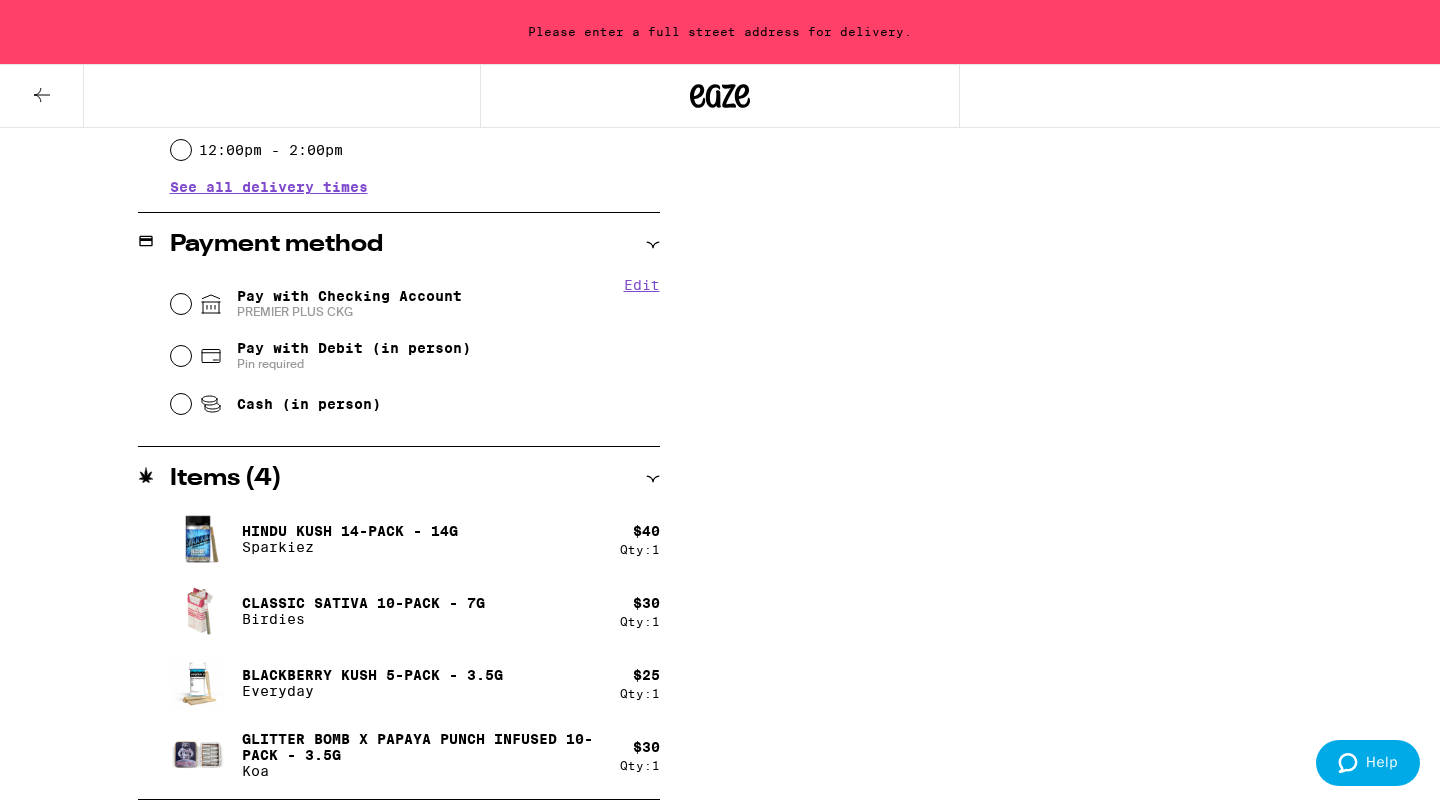 scroll, scrollTop: 776, scrollLeft: 0, axis: vertical 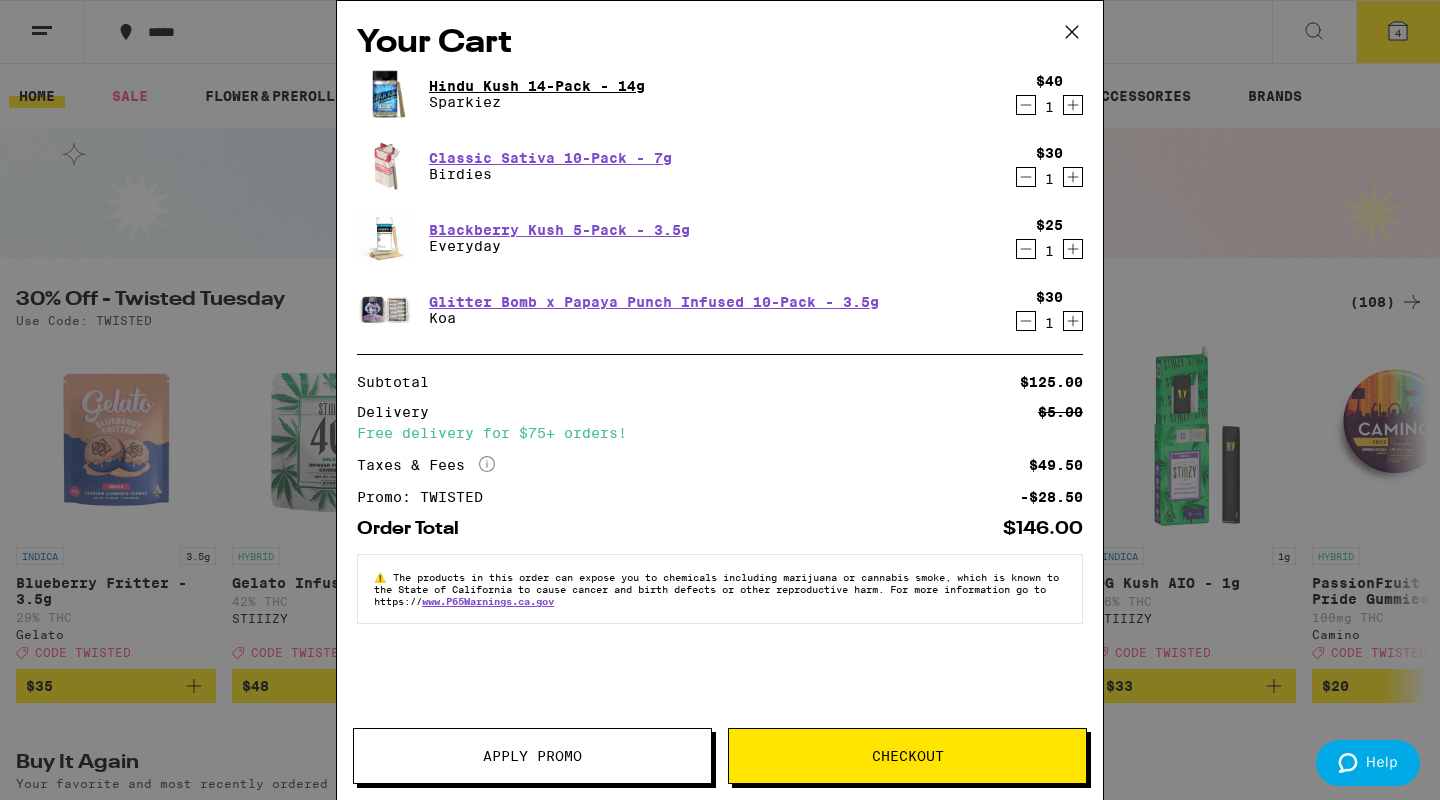 click on "Hindu Kush 14-Pack - 14g" at bounding box center (537, 86) 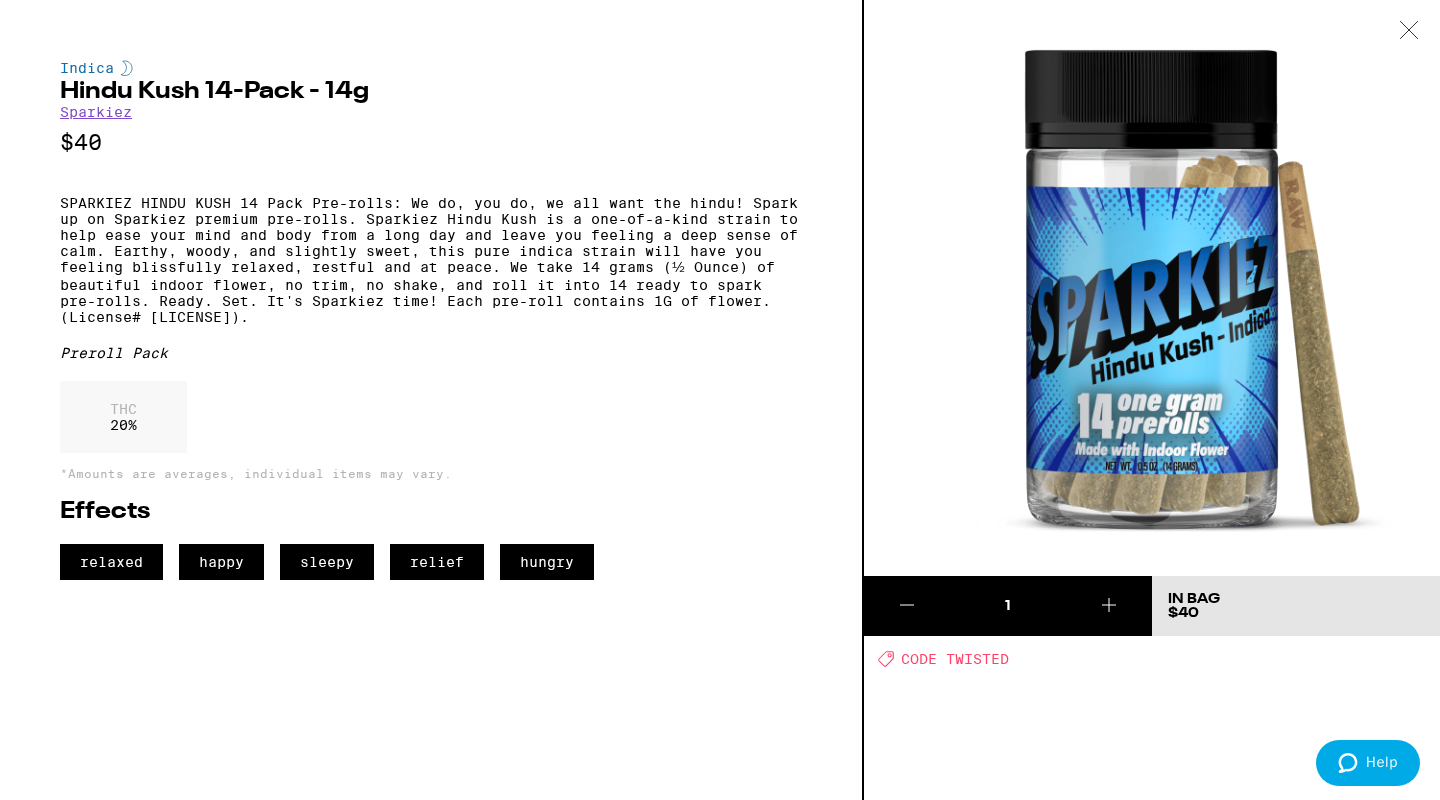 click 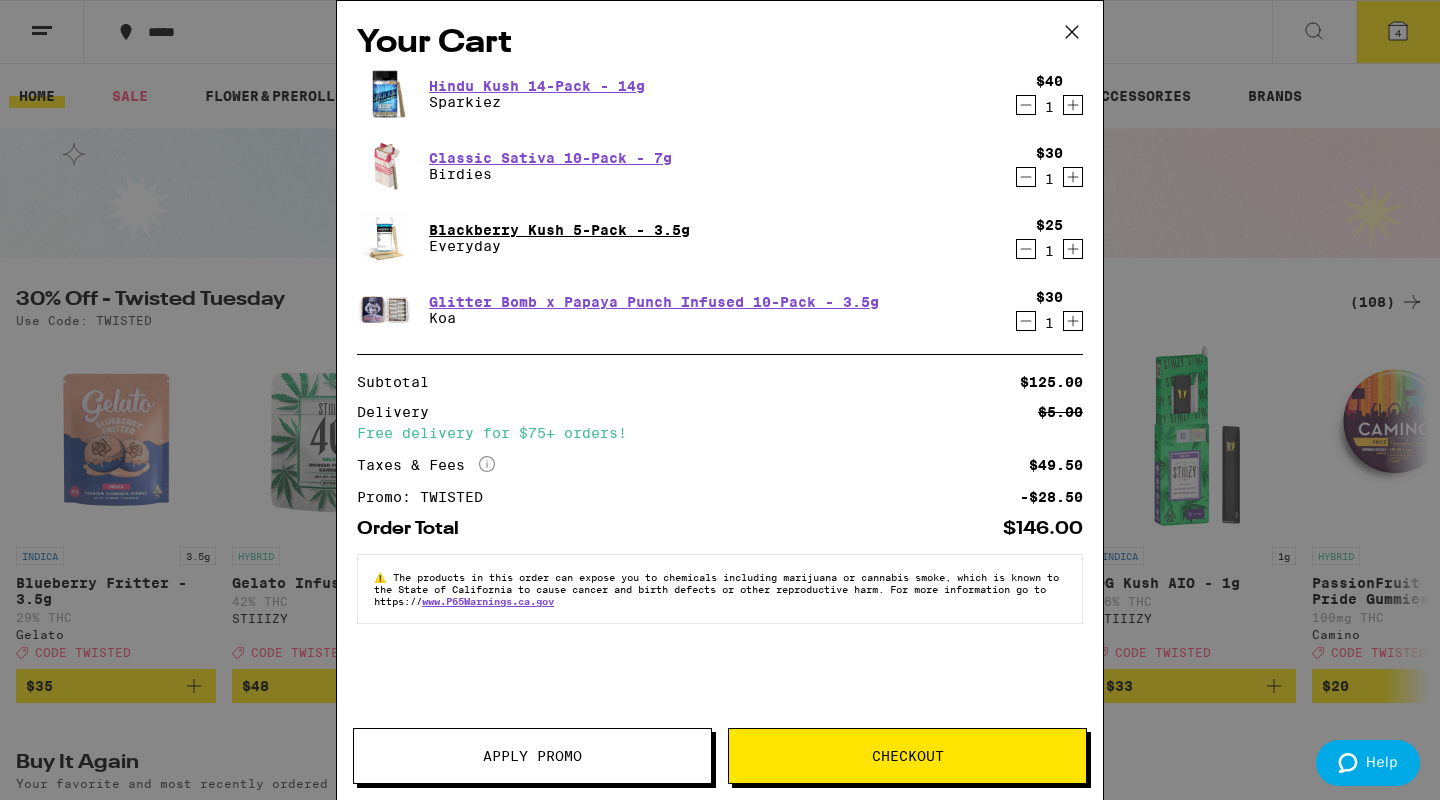 click on "Blackberry Kush 5-Pack - 3.5g" at bounding box center [559, 230] 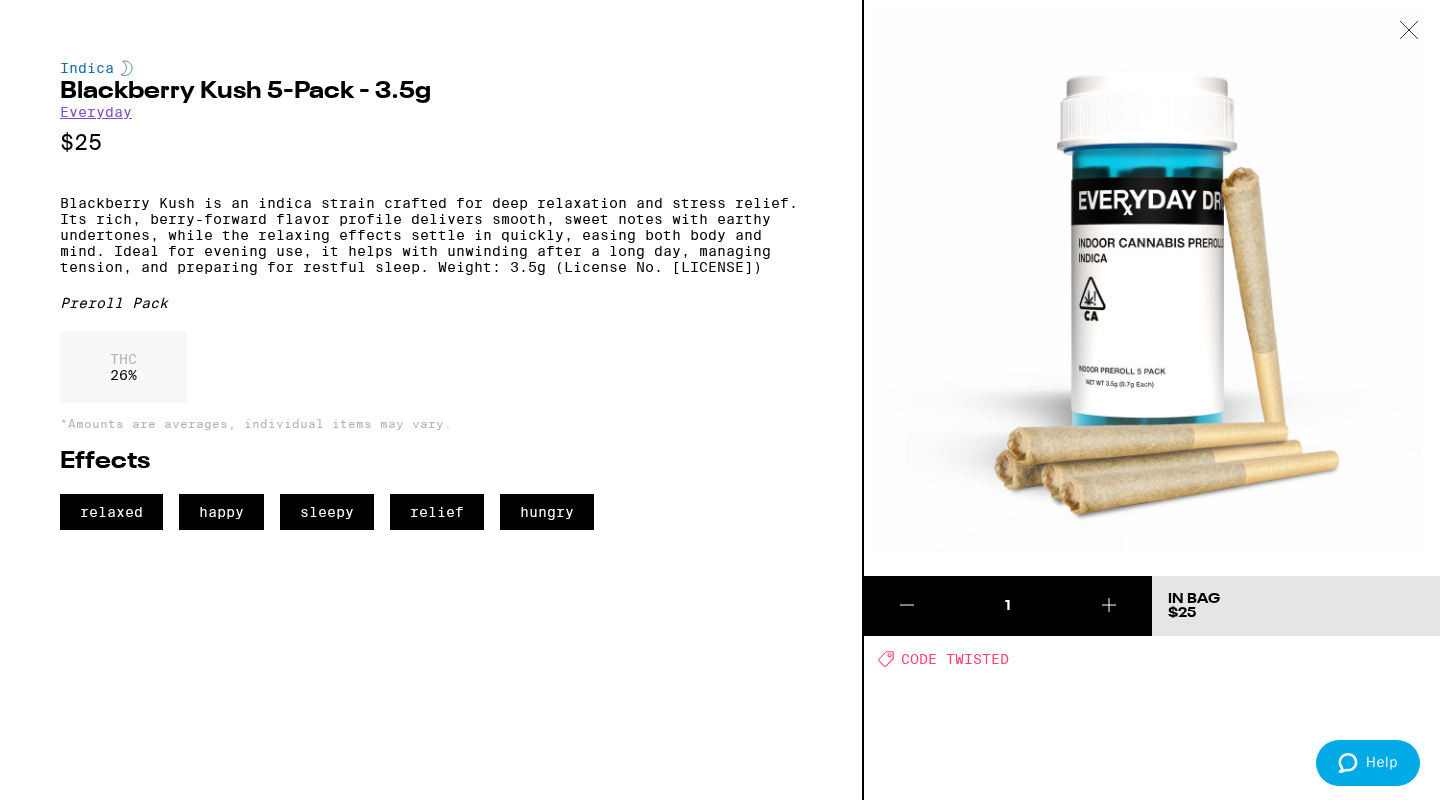 click 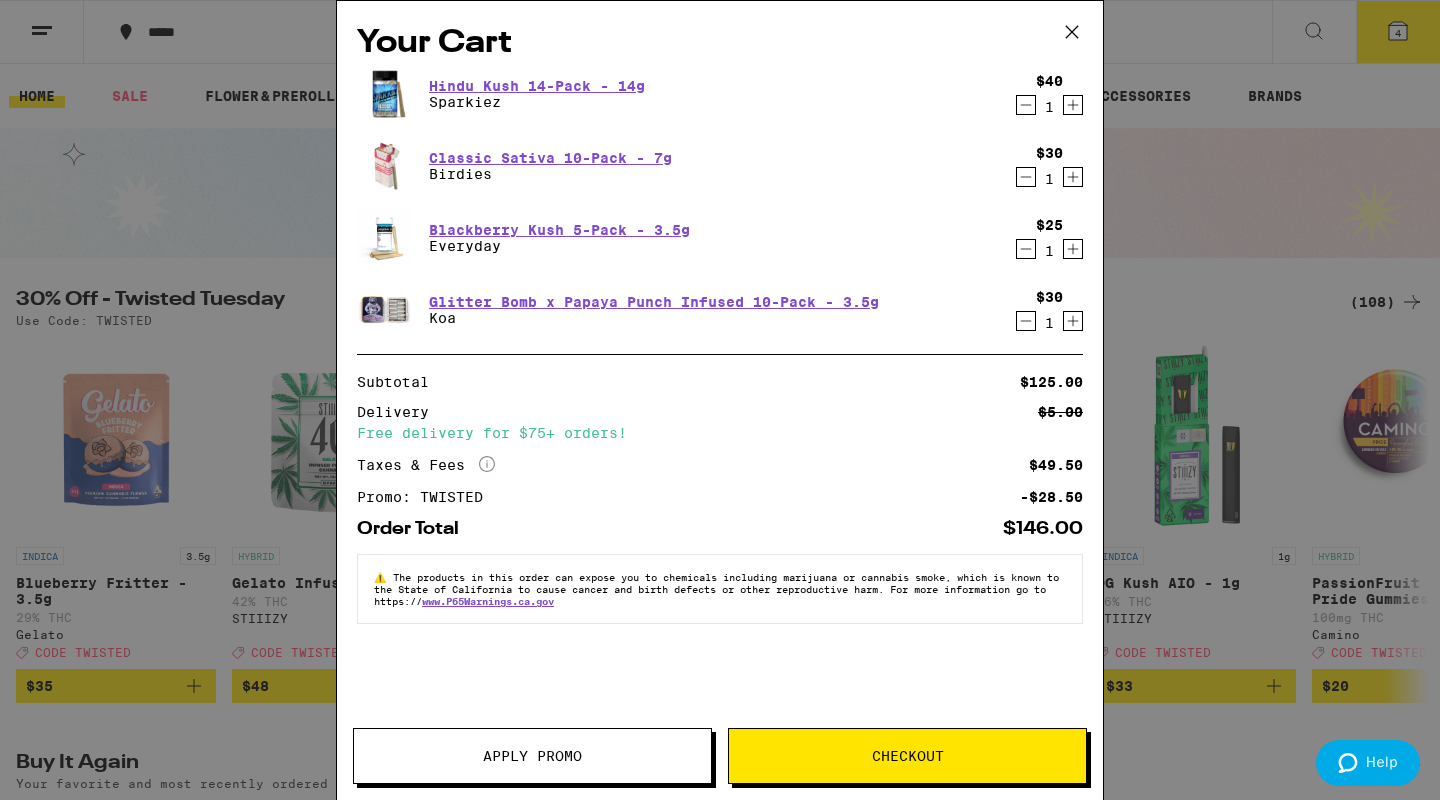 click 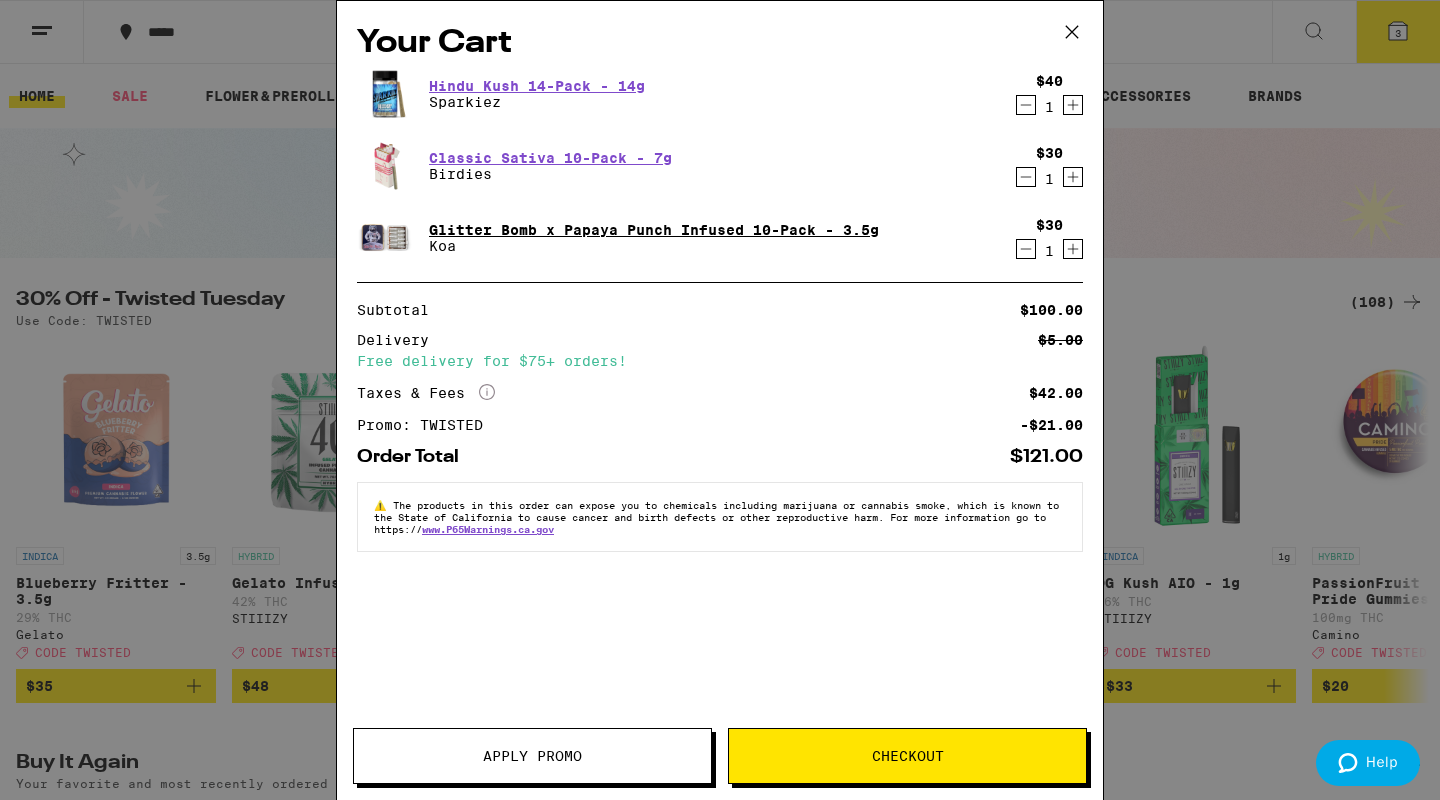 click on "Glitter Bomb x Papaya Punch Infused 10-Pack - 3.5g" at bounding box center [654, 230] 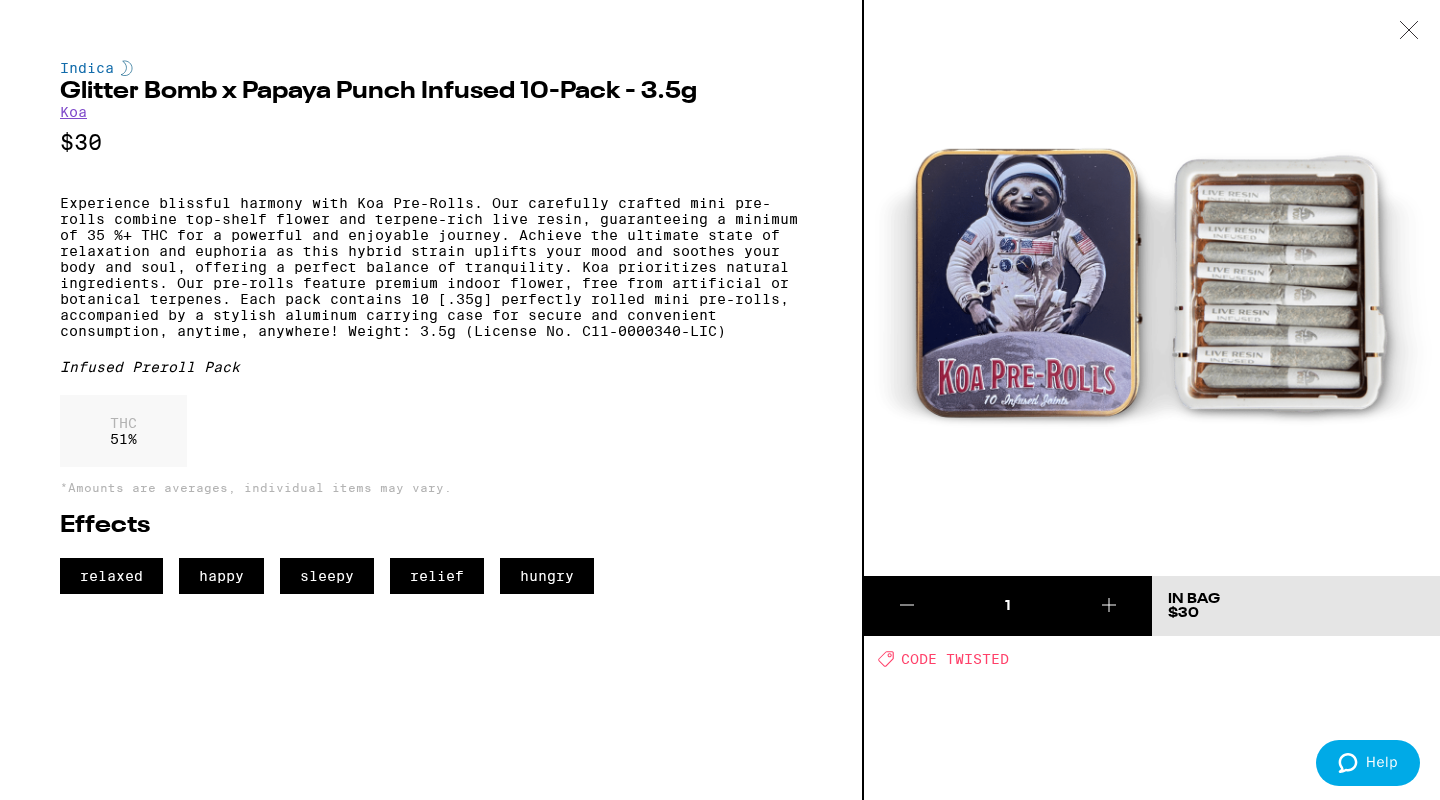 click 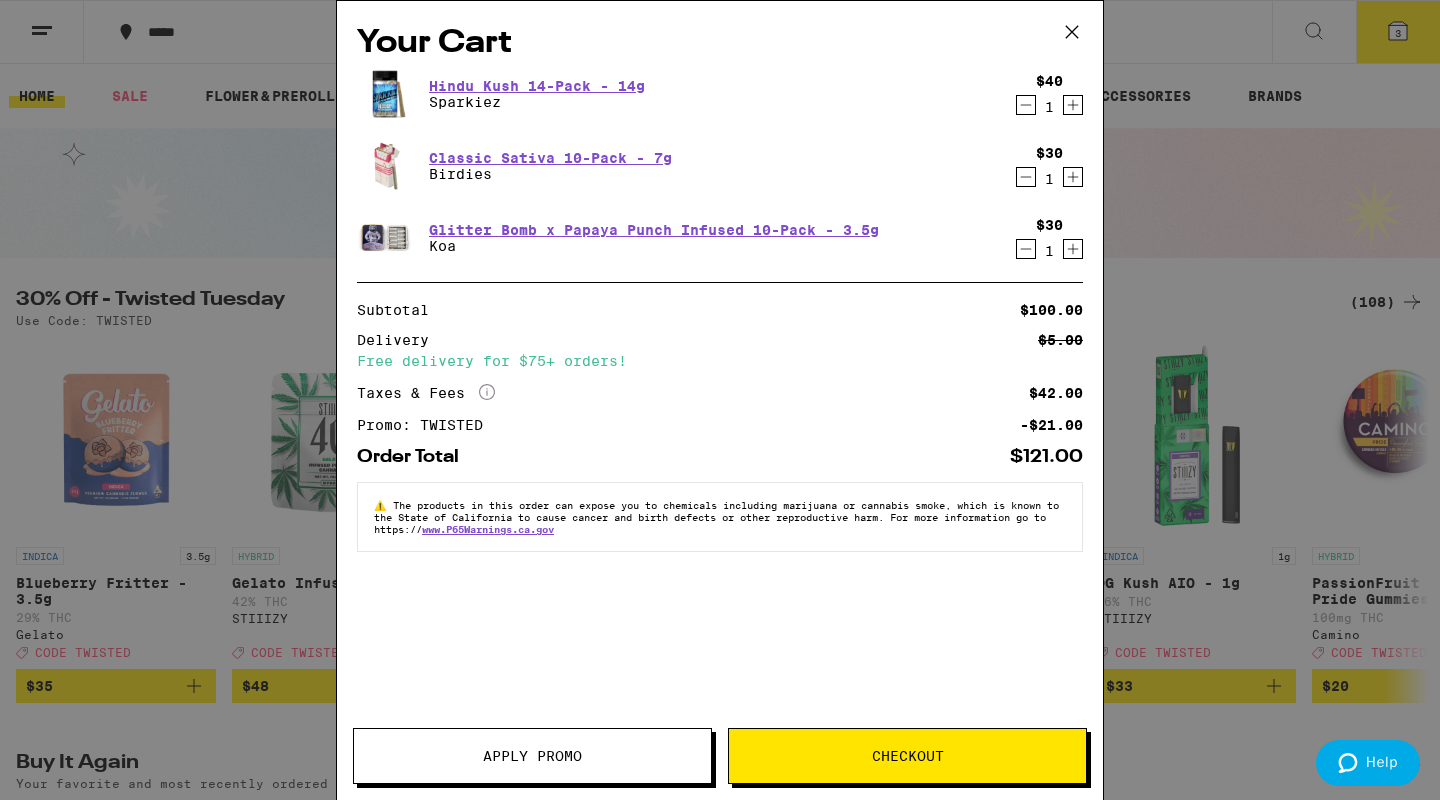 click 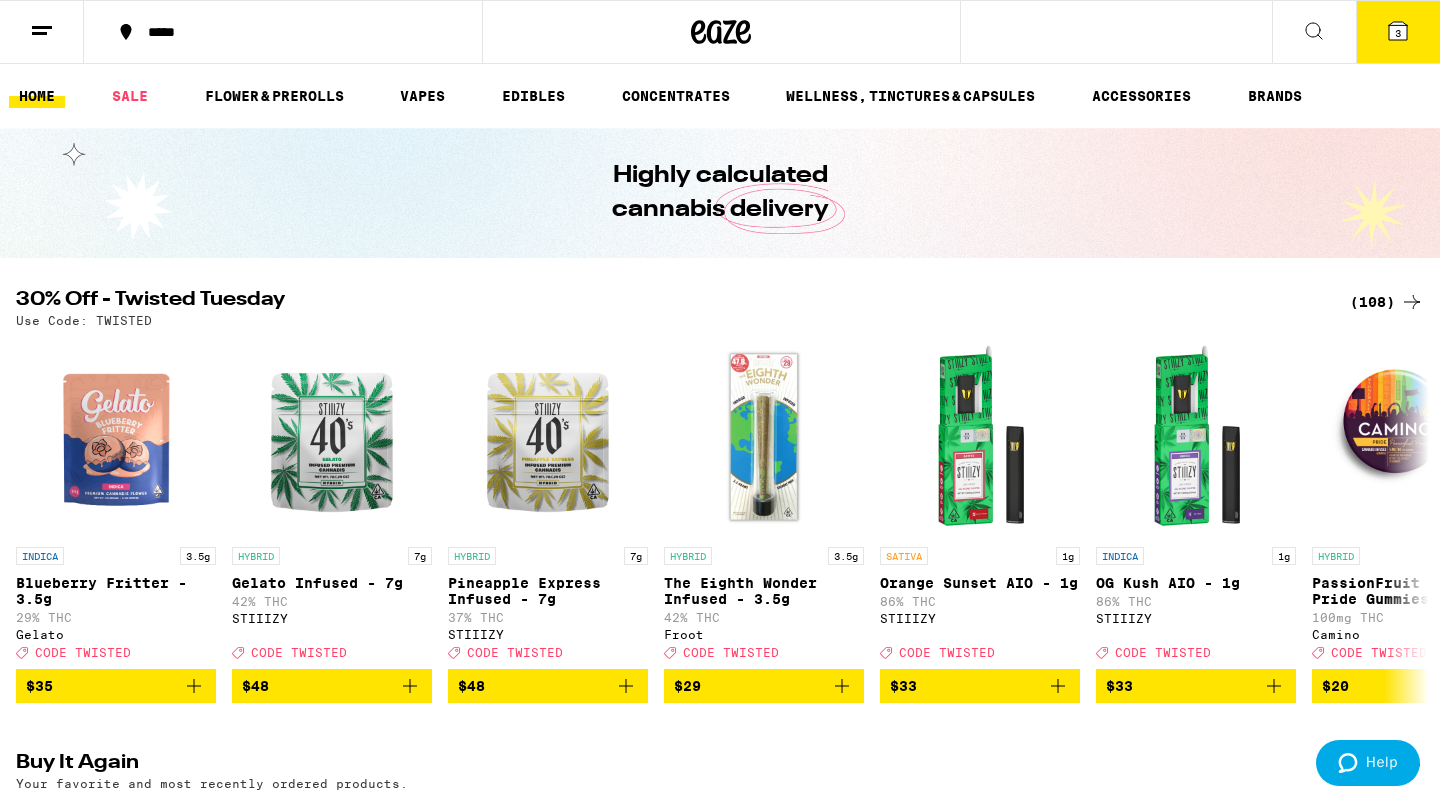 scroll, scrollTop: 0, scrollLeft: 0, axis: both 